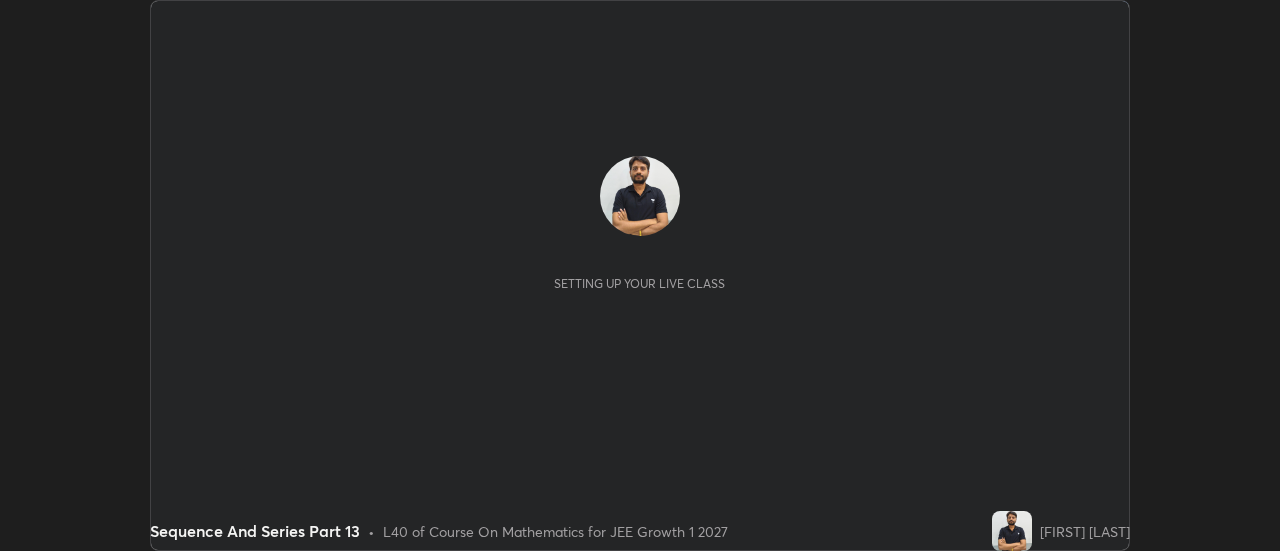 scroll, scrollTop: 0, scrollLeft: 0, axis: both 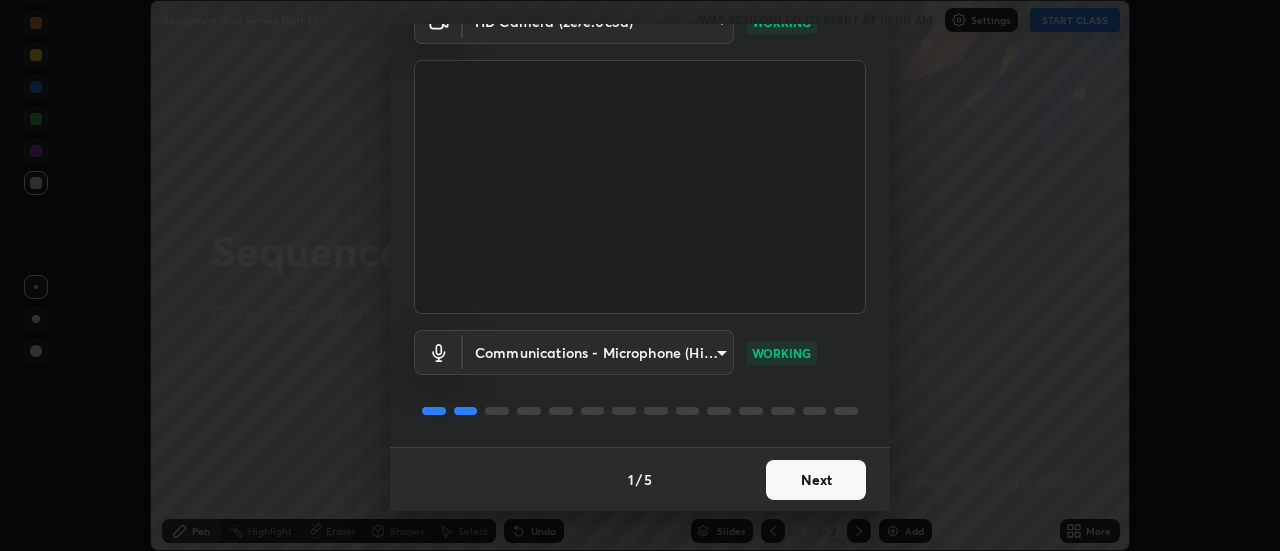 click on "Next" at bounding box center [816, 480] 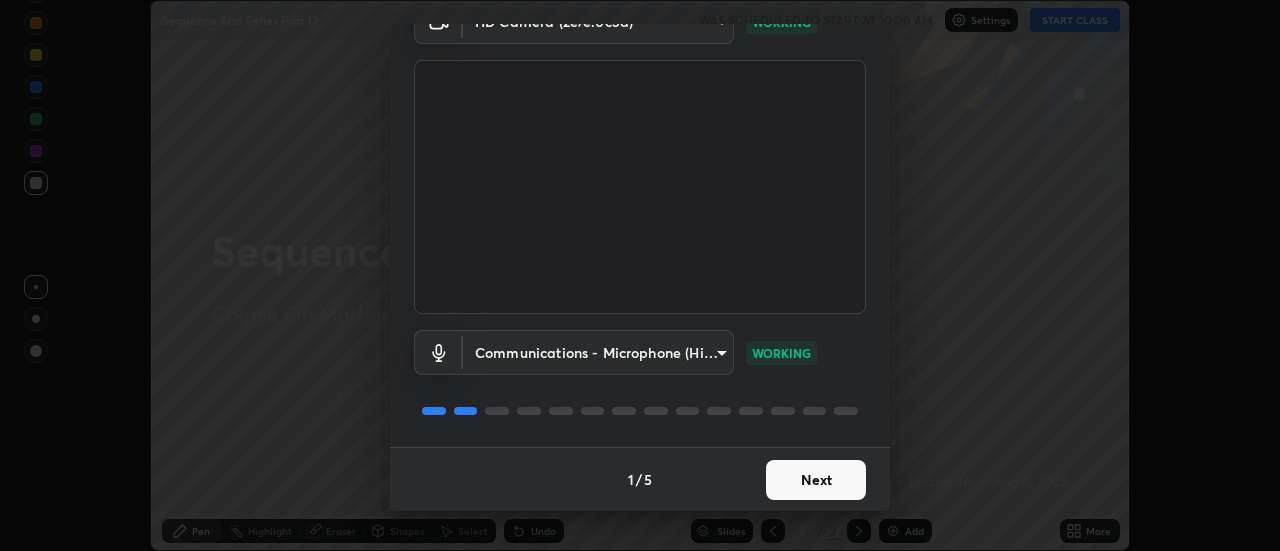 scroll, scrollTop: 0, scrollLeft: 0, axis: both 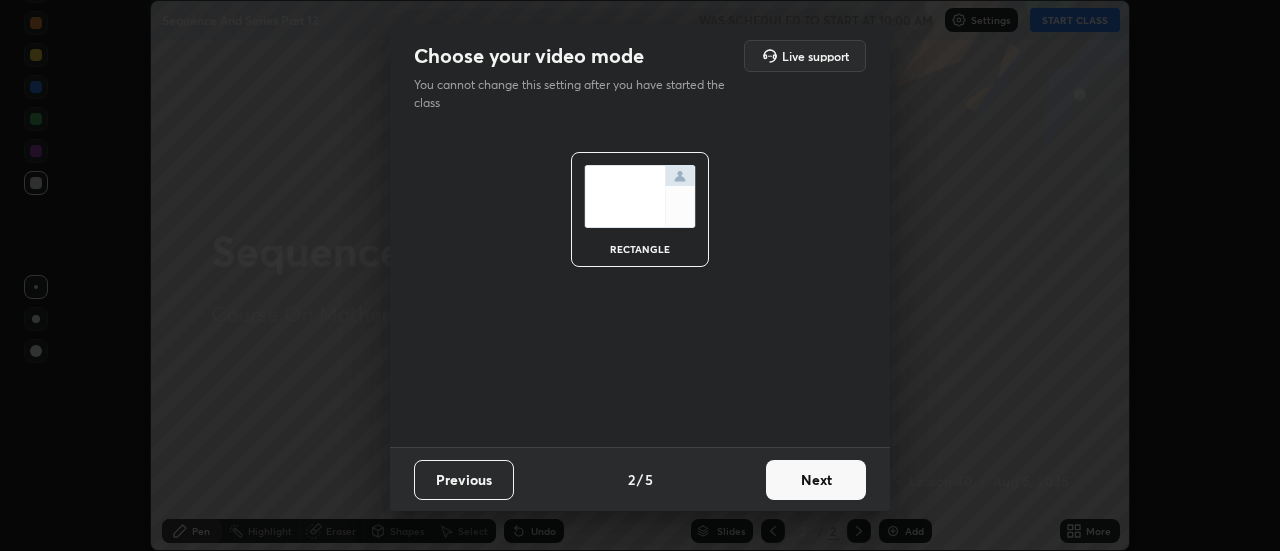 click on "Next" at bounding box center [816, 480] 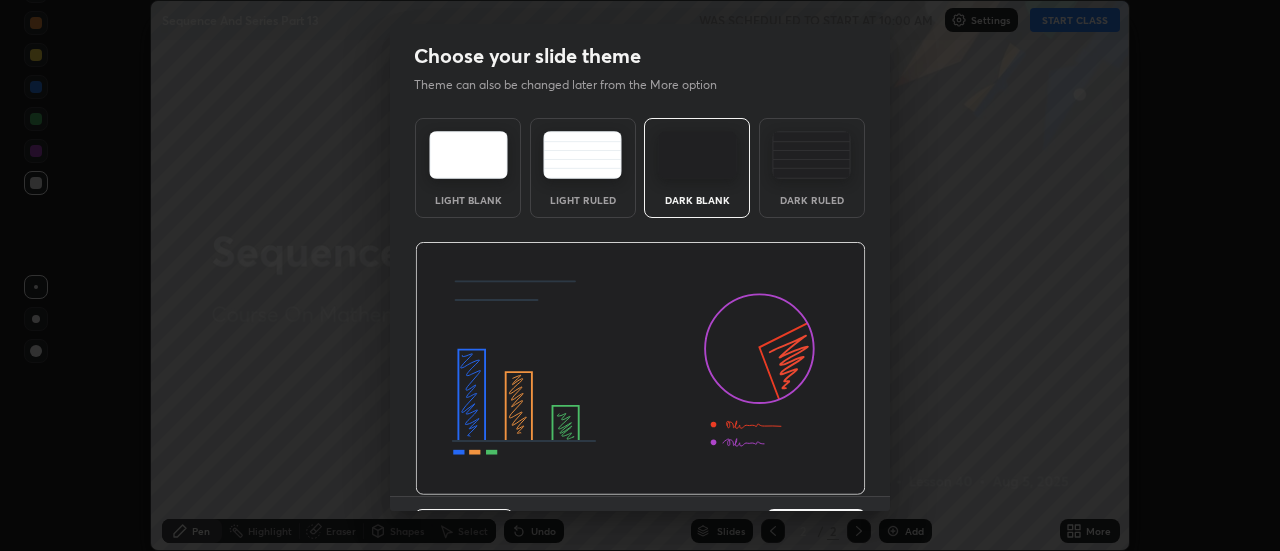 scroll, scrollTop: 49, scrollLeft: 0, axis: vertical 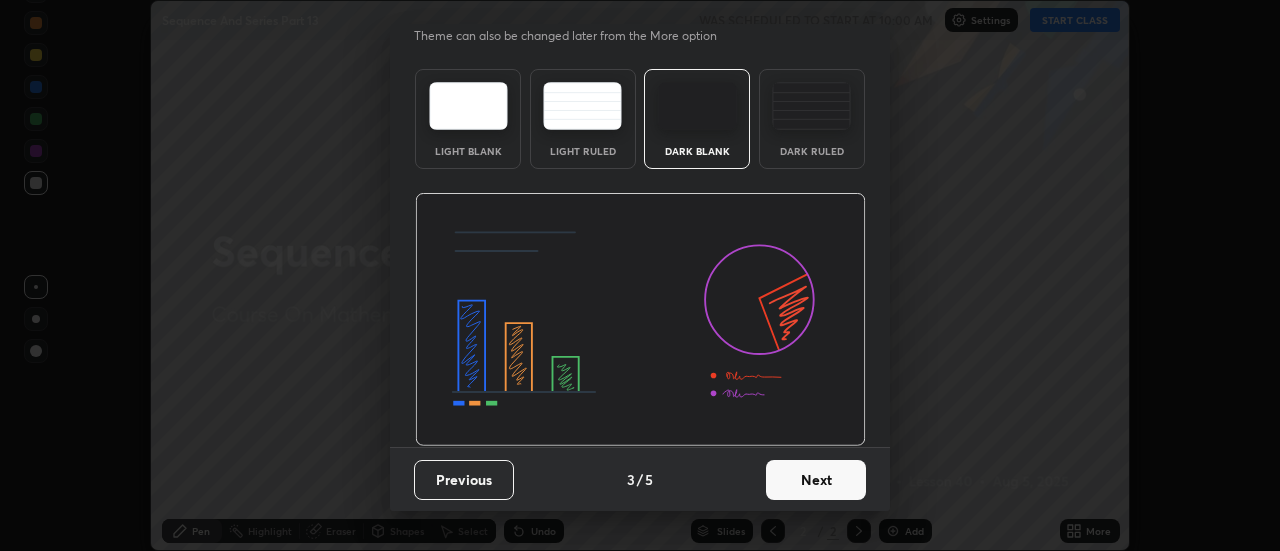 click on "Next" at bounding box center [816, 480] 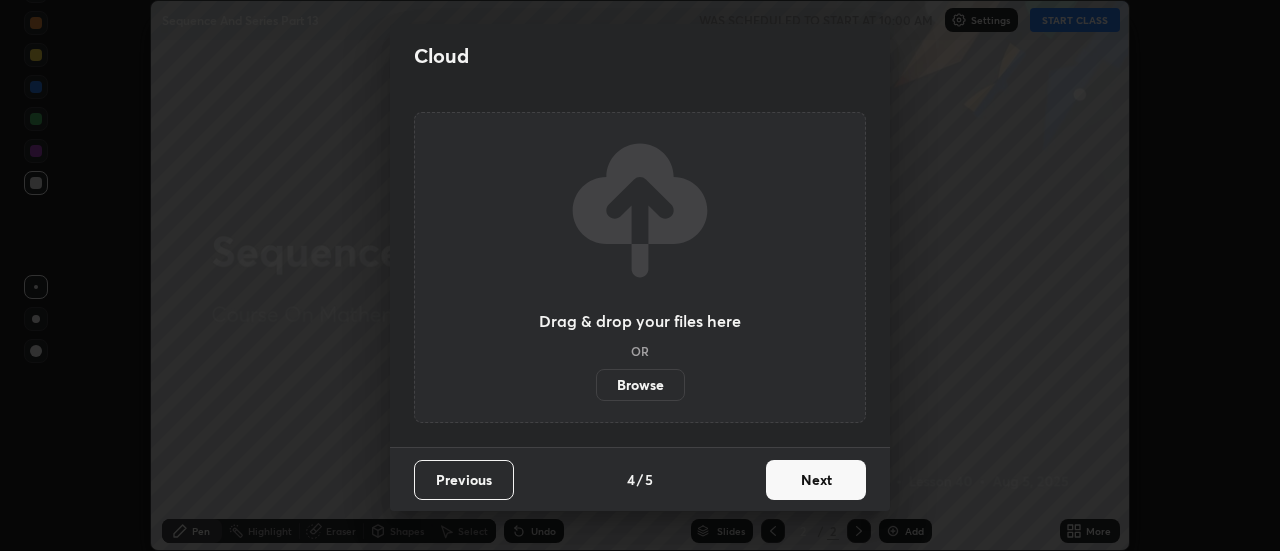 click on "Next" at bounding box center (816, 480) 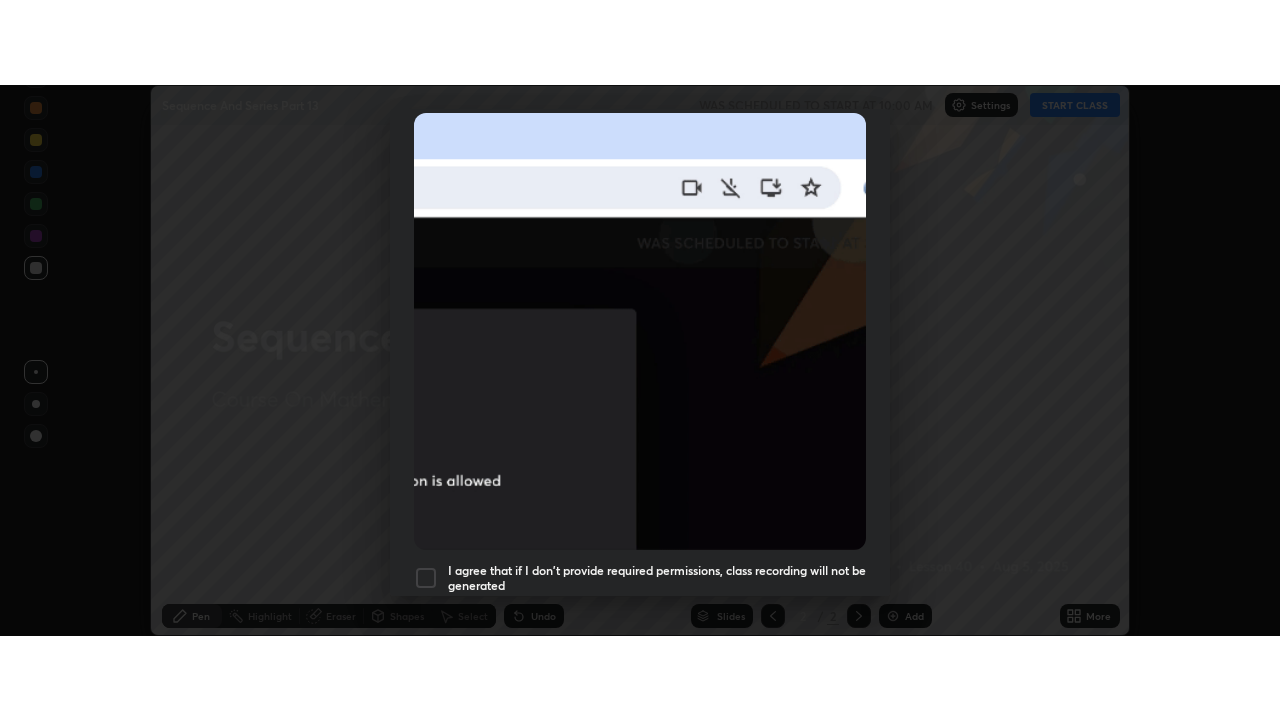 scroll, scrollTop: 513, scrollLeft: 0, axis: vertical 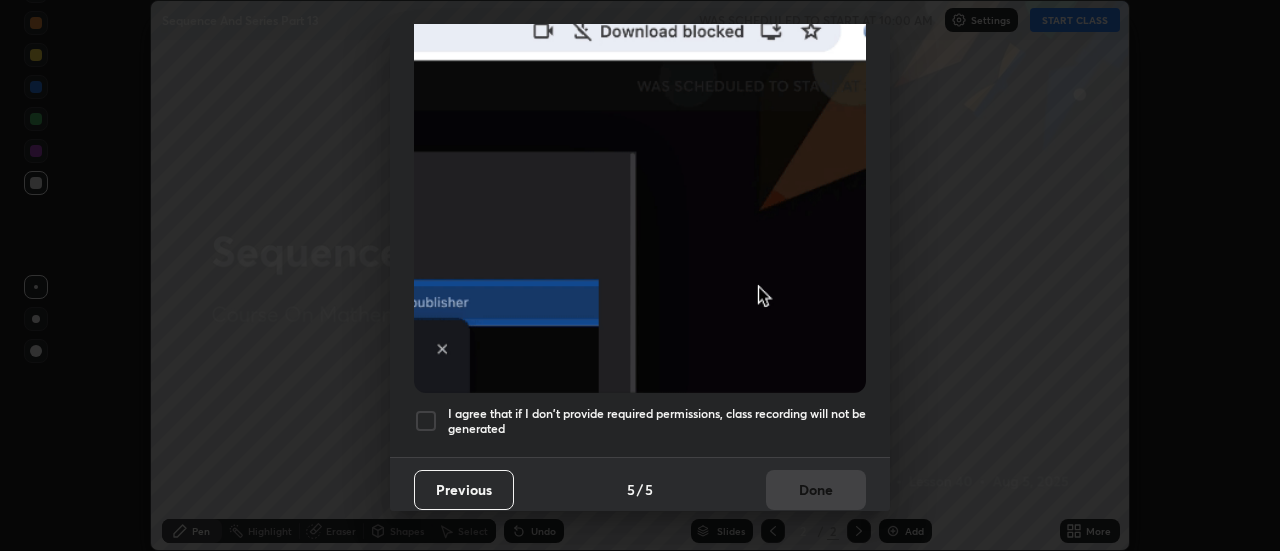 click at bounding box center (426, 421) 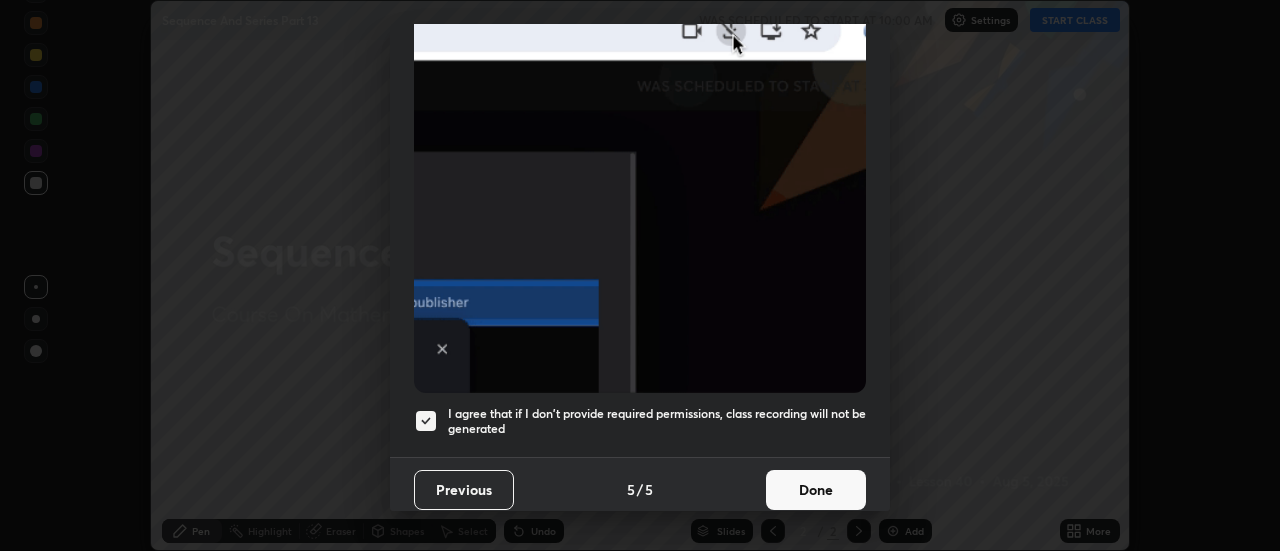 click on "Done" at bounding box center (816, 490) 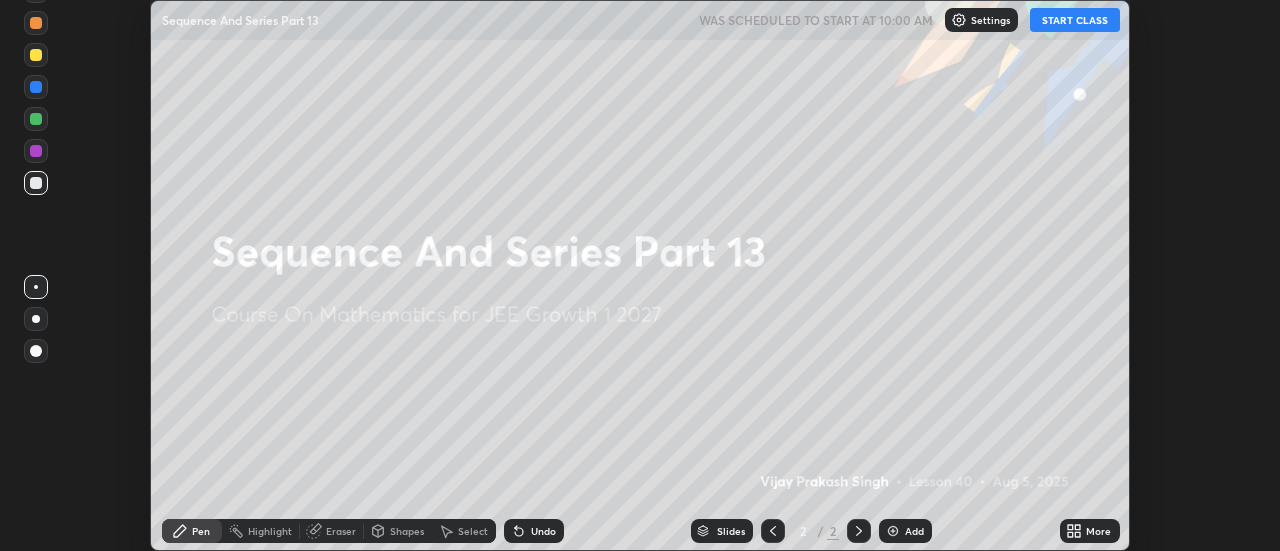 click 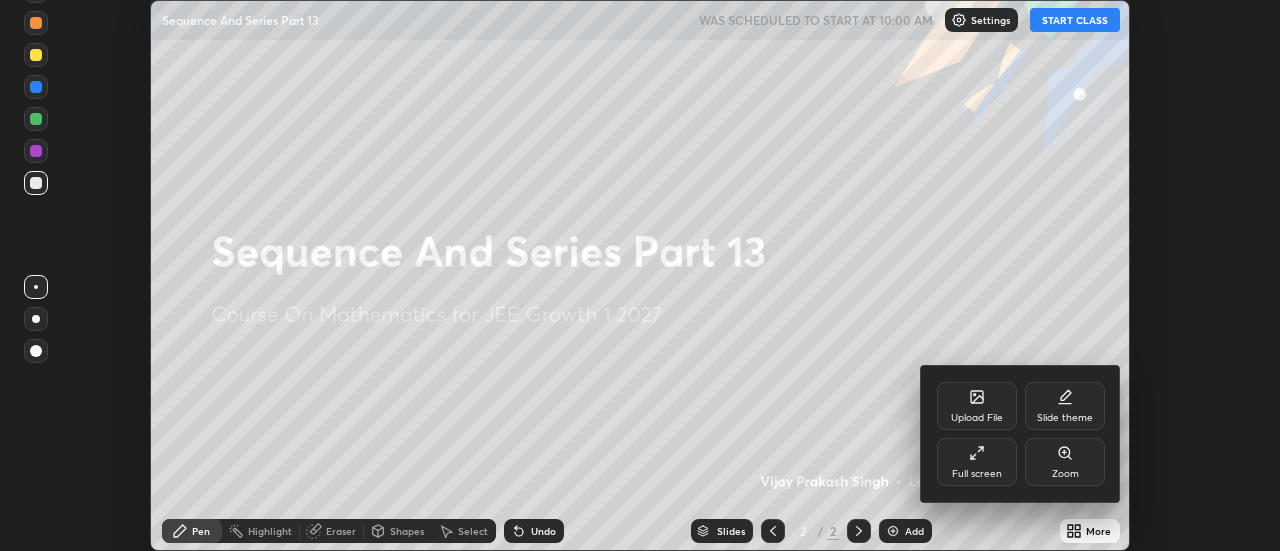 click 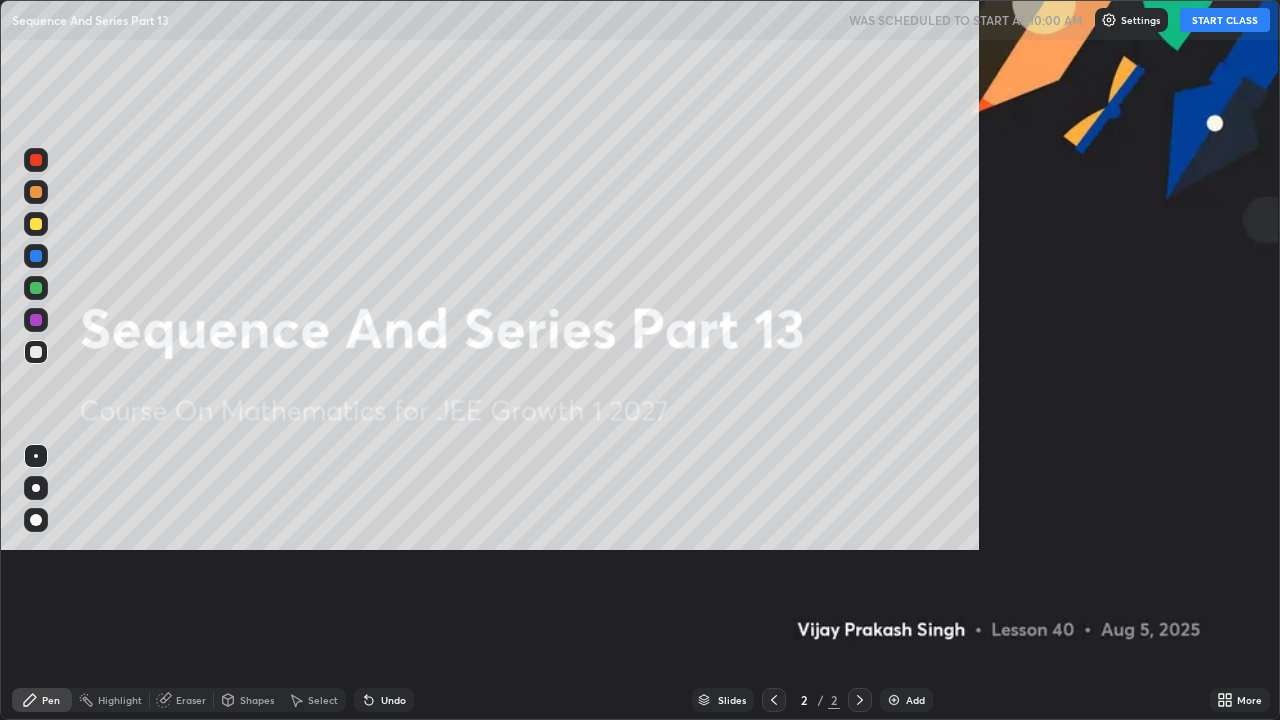 scroll, scrollTop: 99280, scrollLeft: 98720, axis: both 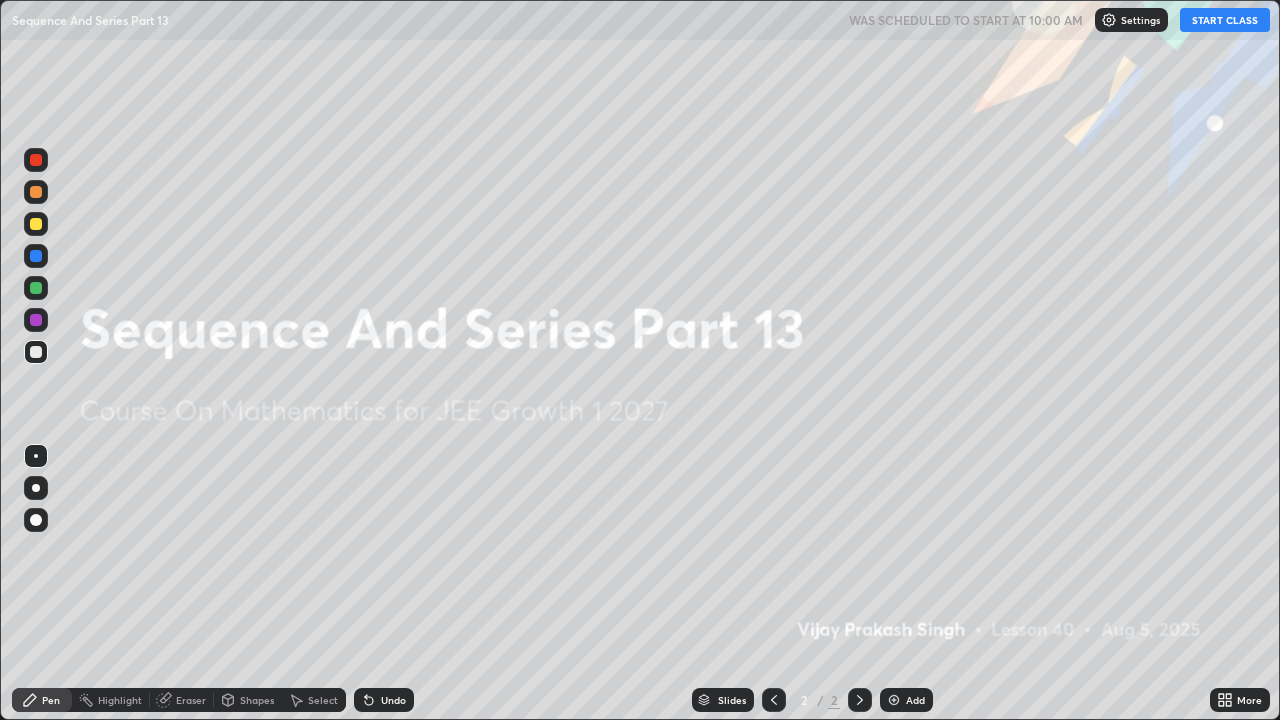 click at bounding box center (894, 700) 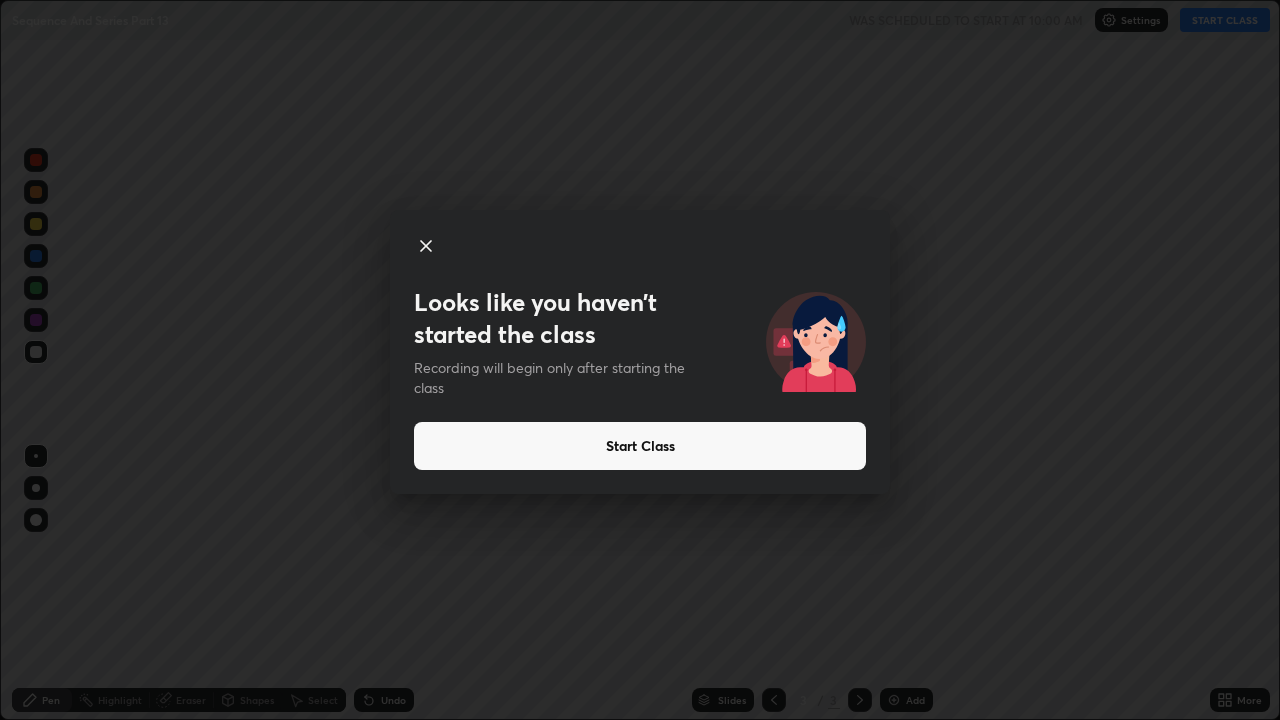 click on "Start Class" at bounding box center (640, 446) 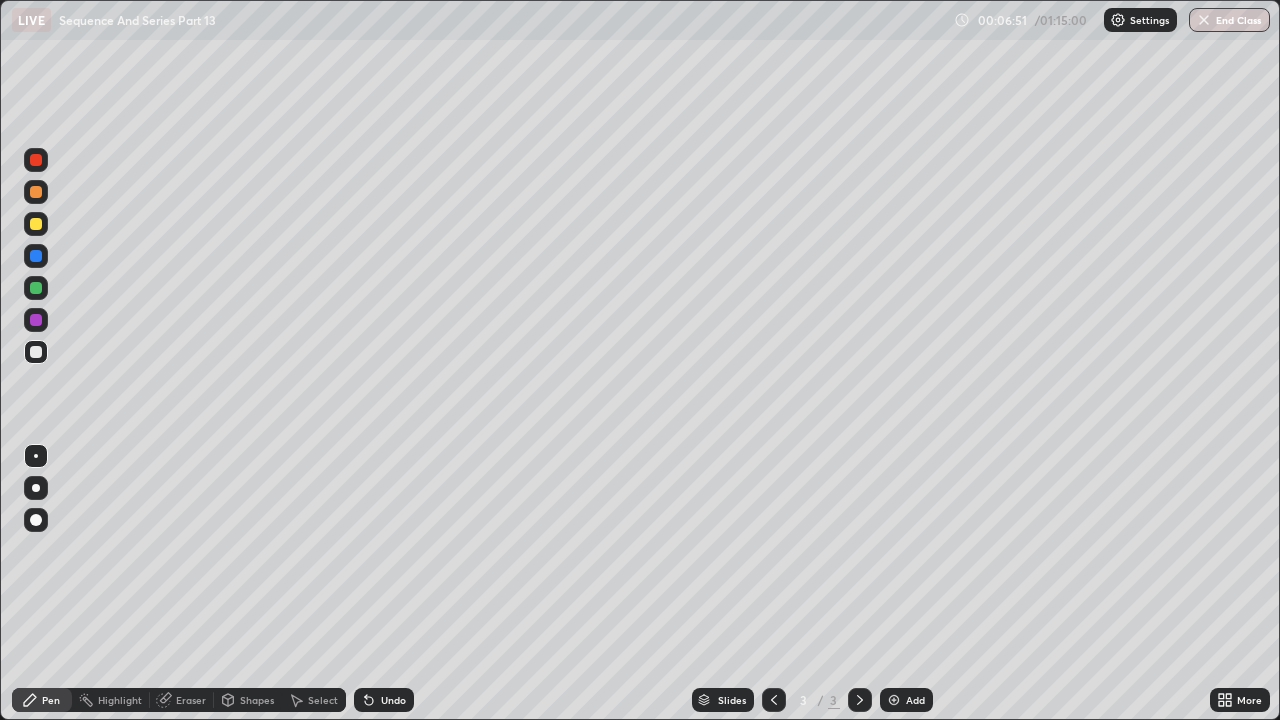 click on "Eraser" at bounding box center (182, 700) 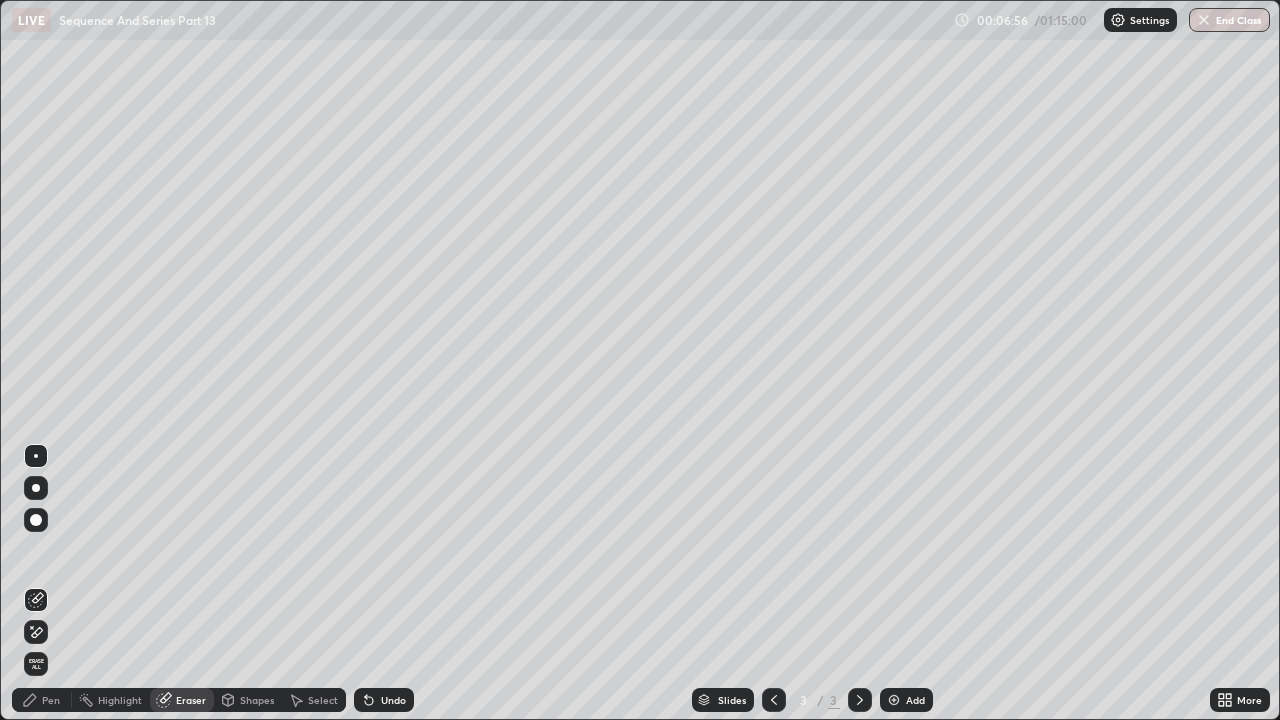 click on "Pen" at bounding box center [42, 700] 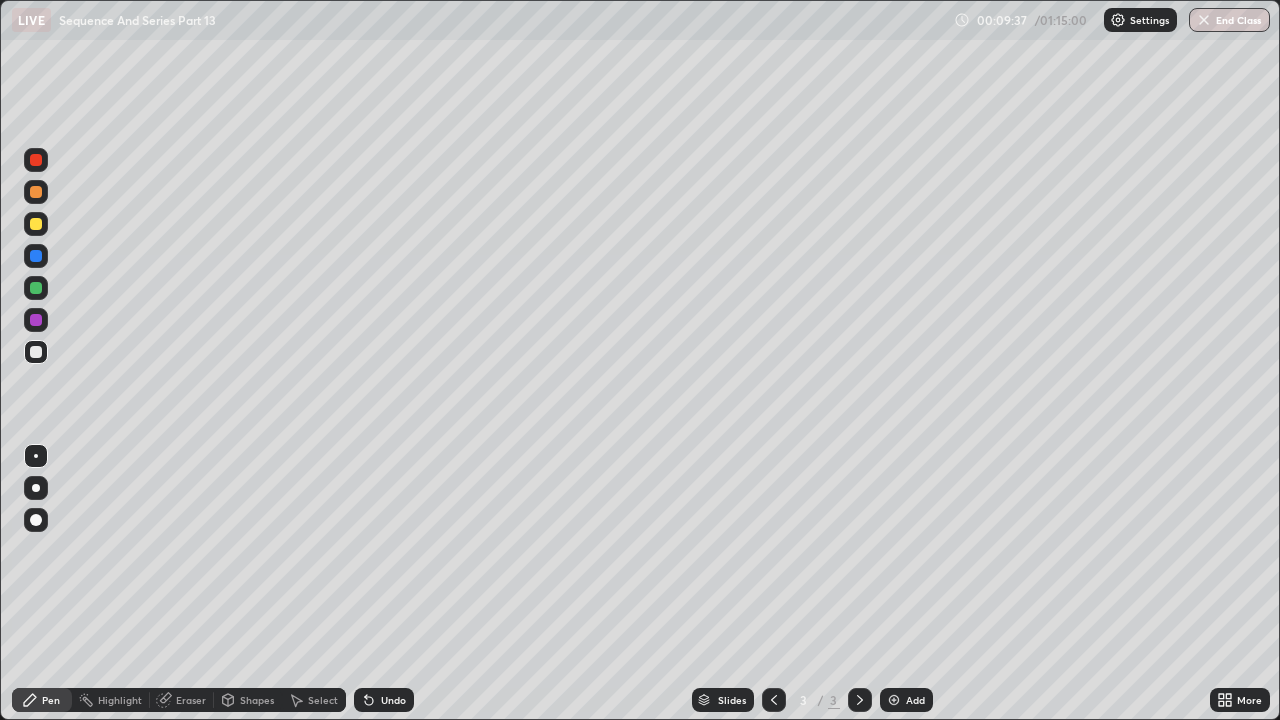 click at bounding box center (894, 700) 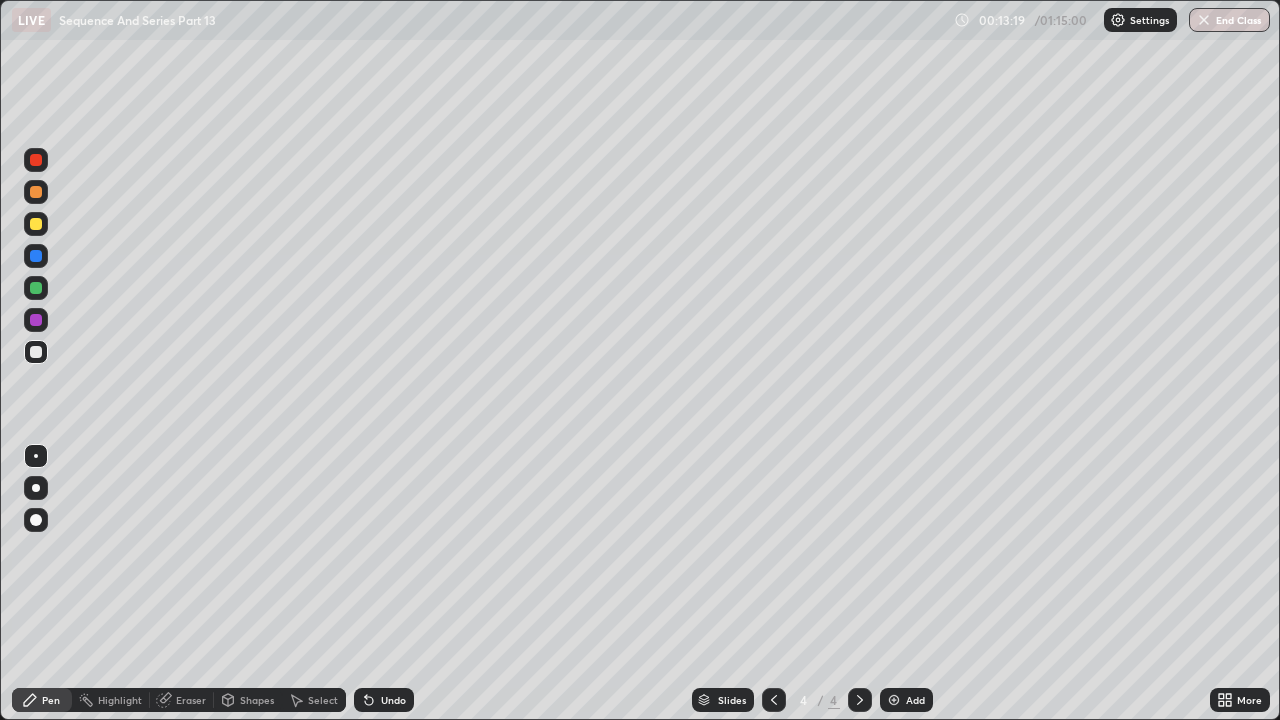 click at bounding box center (36, 288) 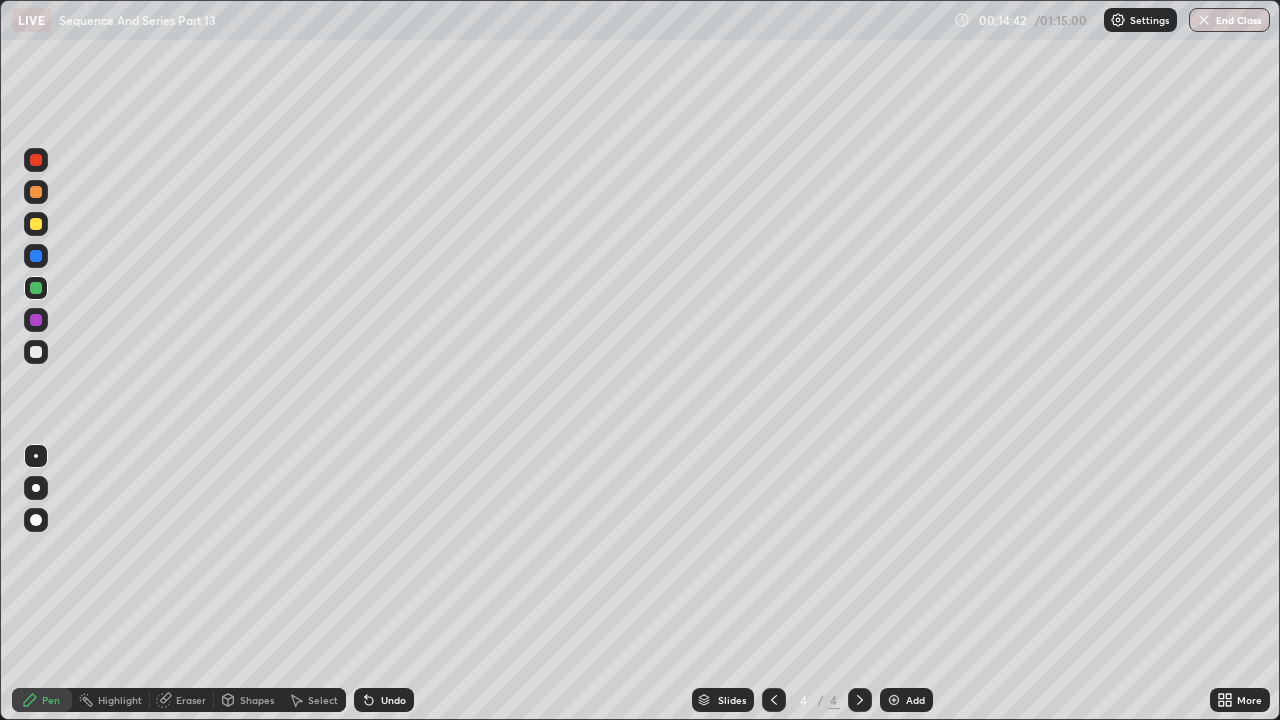 click on "Slides 4 / 4 Add" at bounding box center (812, 700) 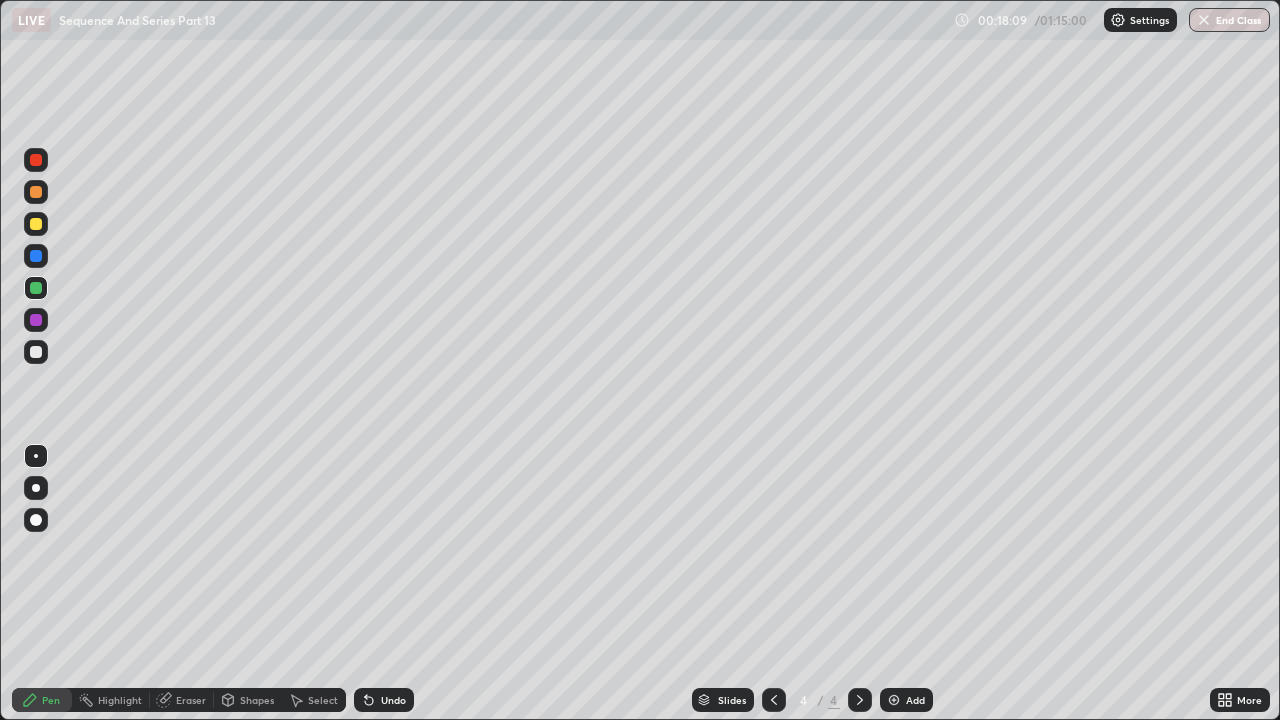 click 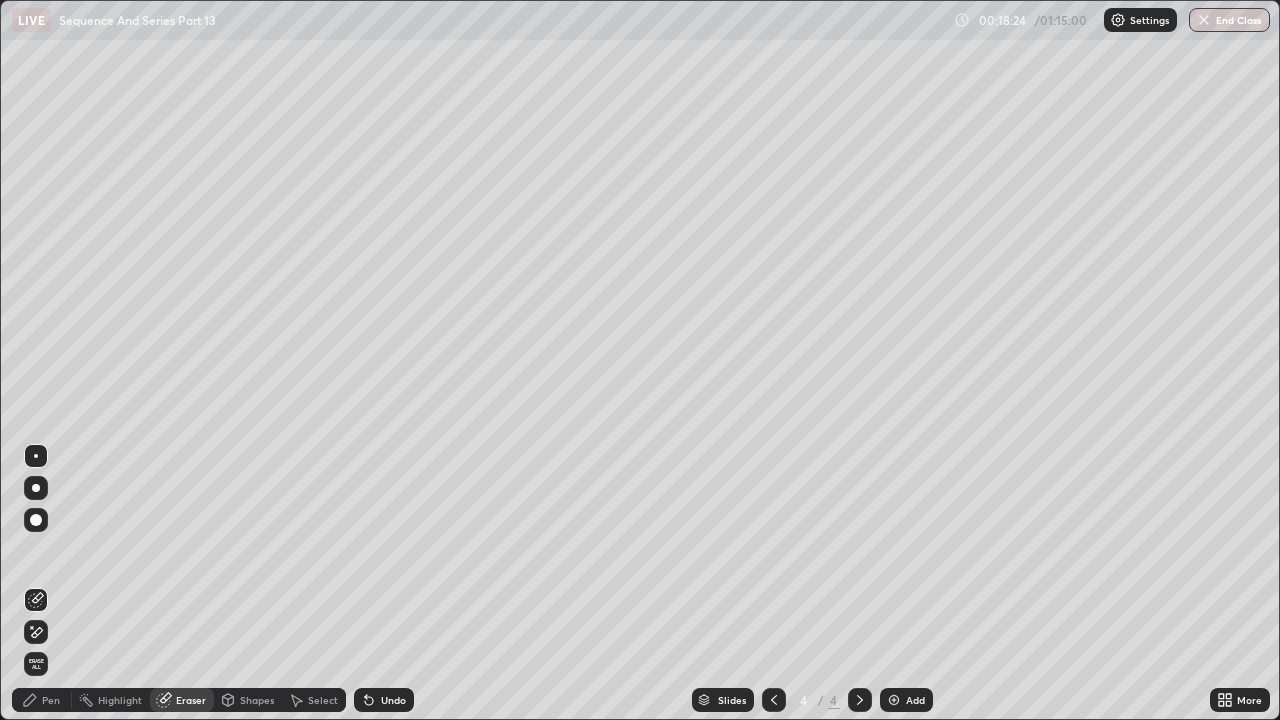 click on "Pen" at bounding box center [42, 700] 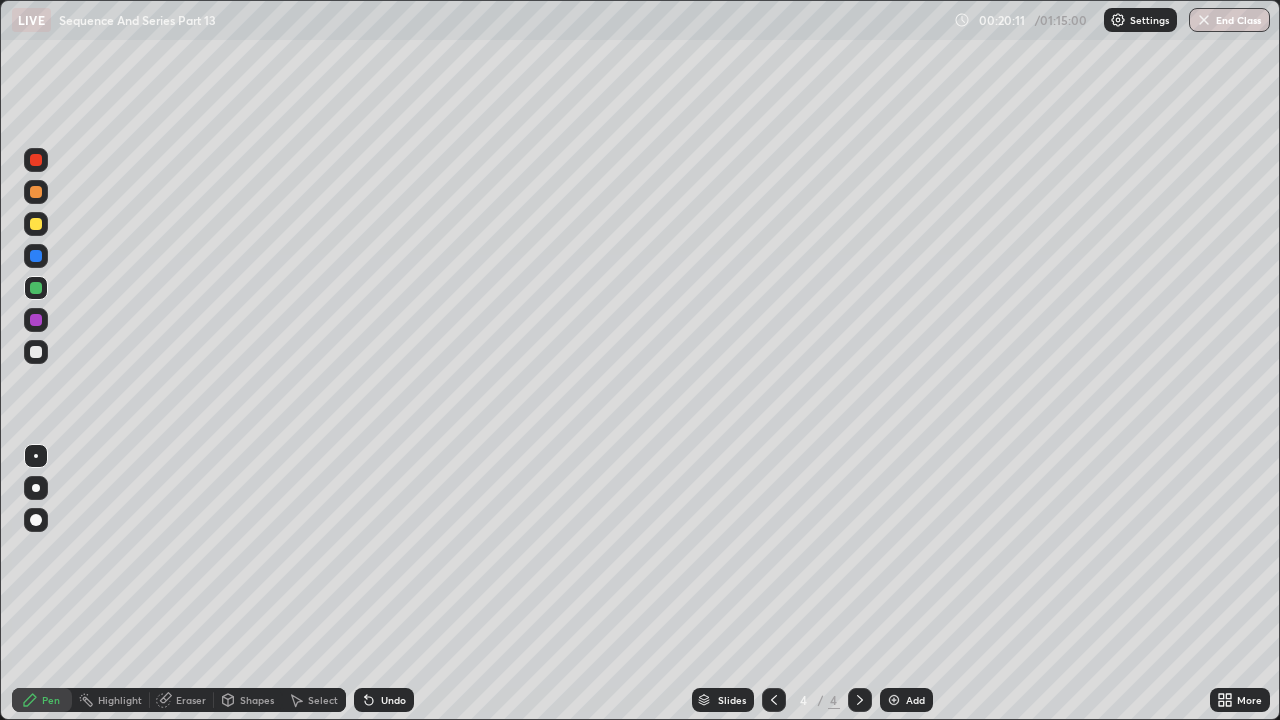 click at bounding box center (894, 700) 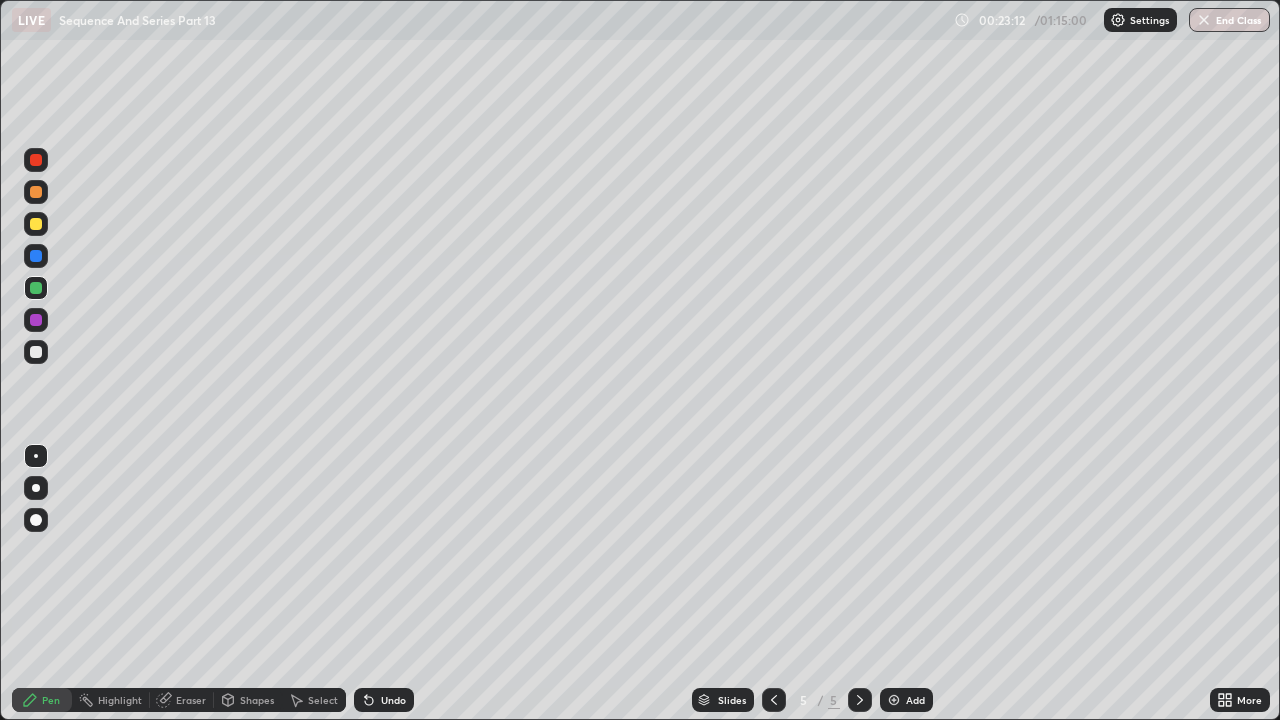 click 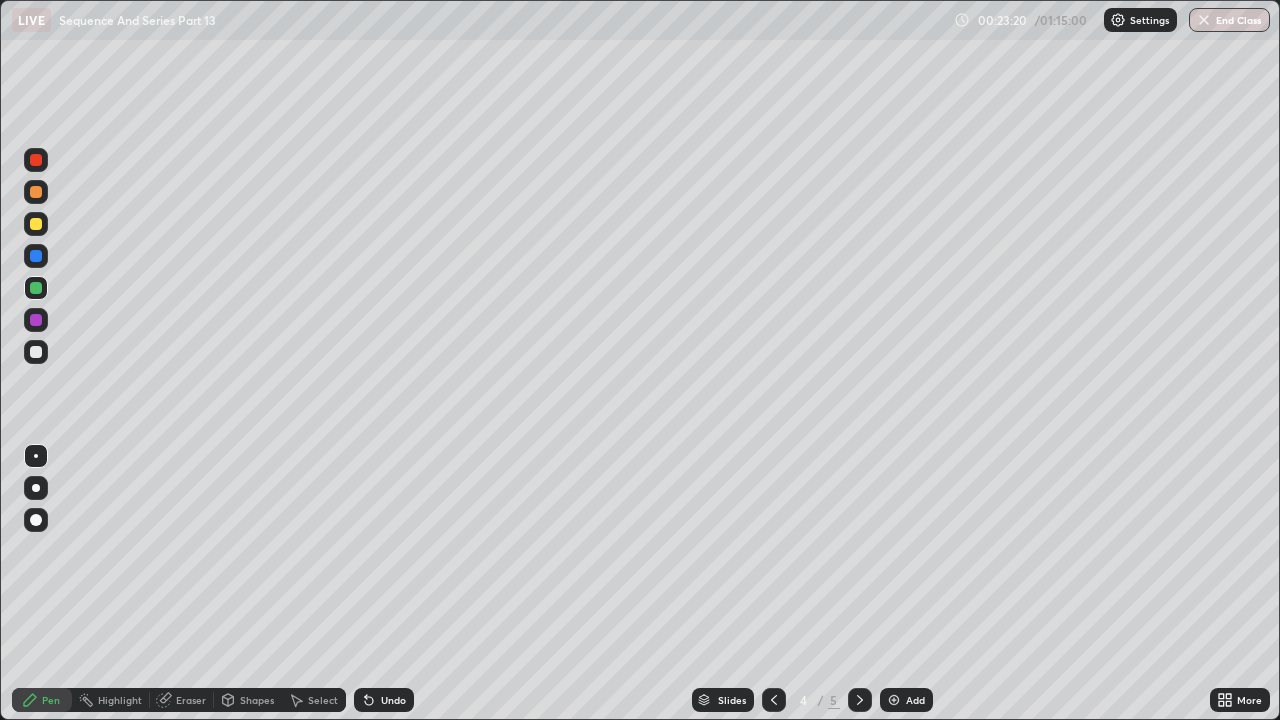 click 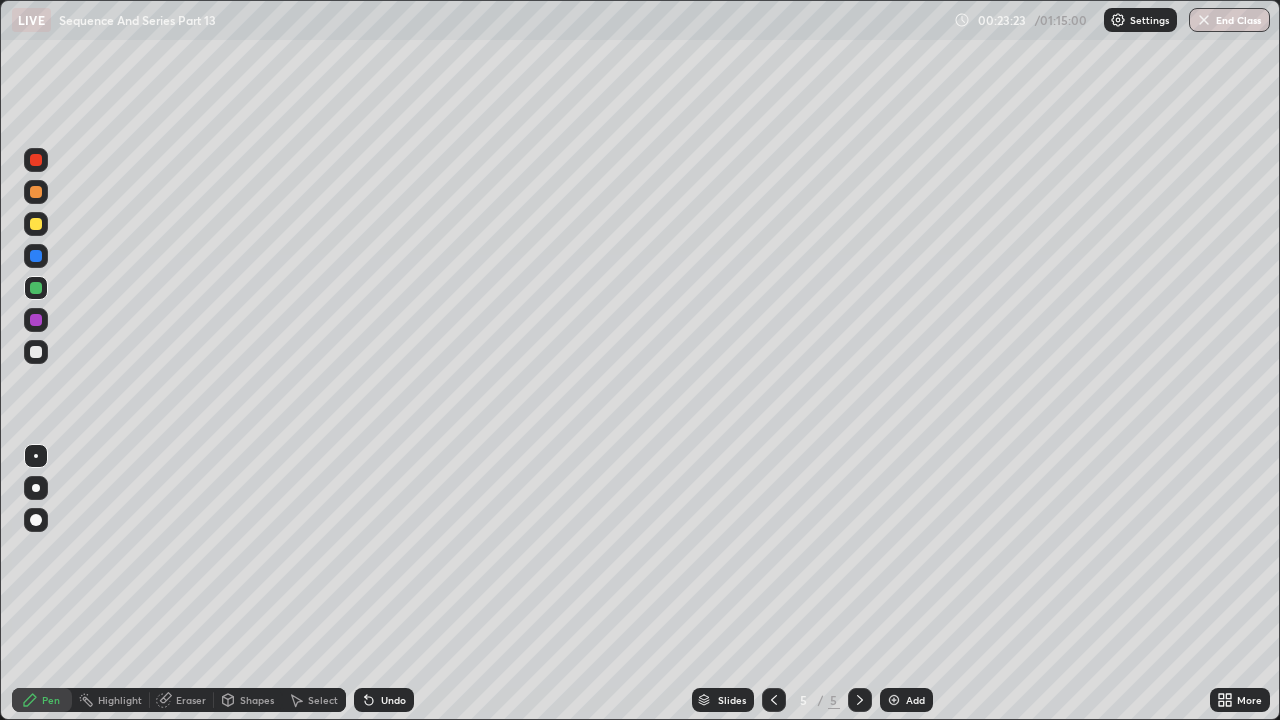 click 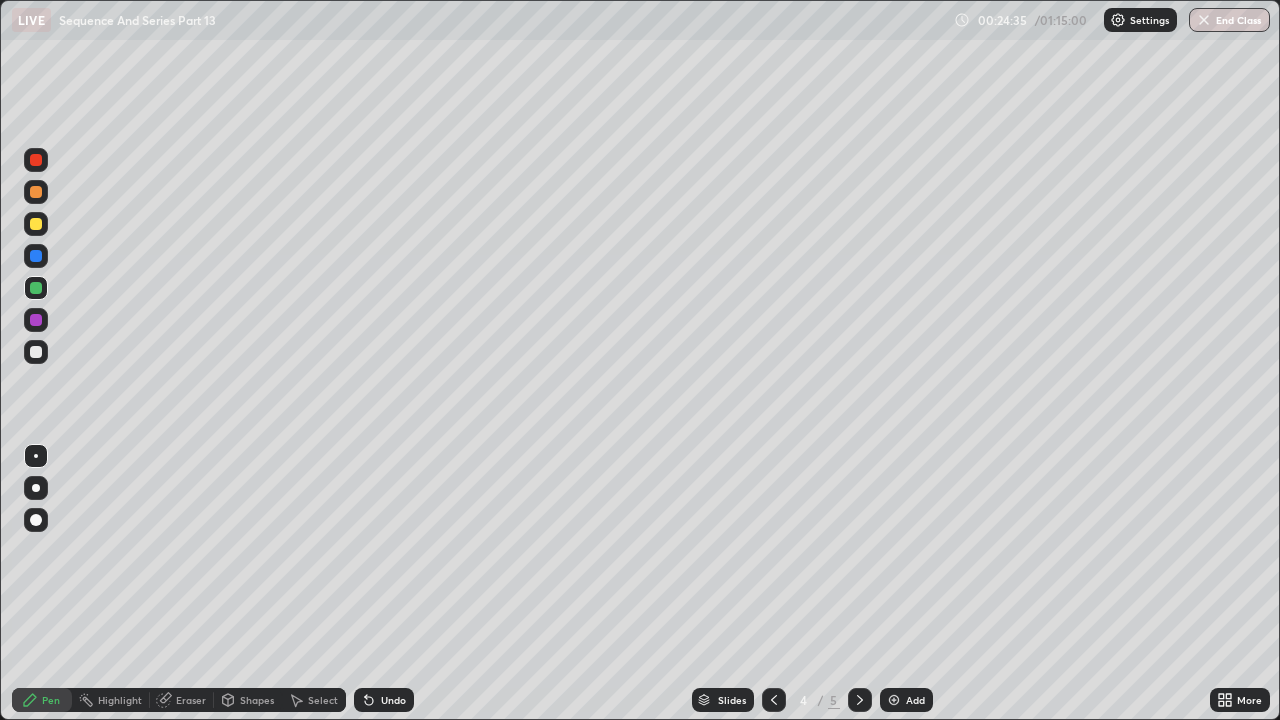 click 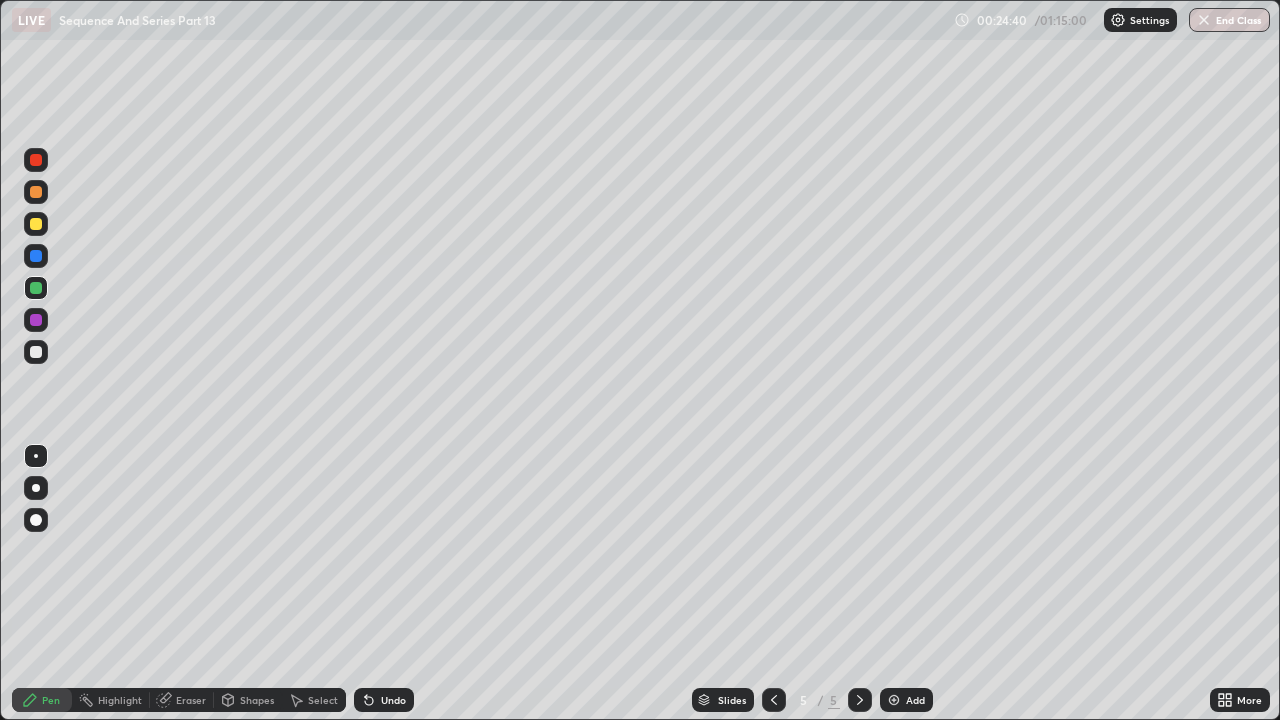 click 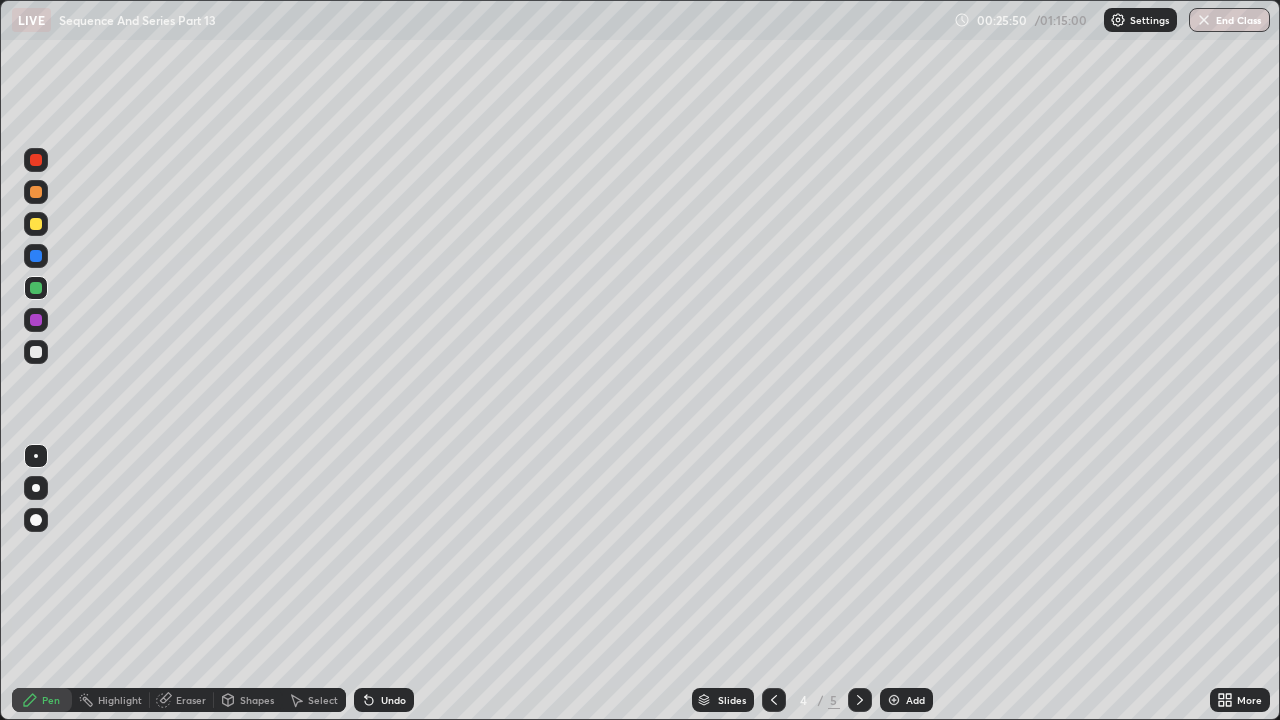 click at bounding box center [860, 700] 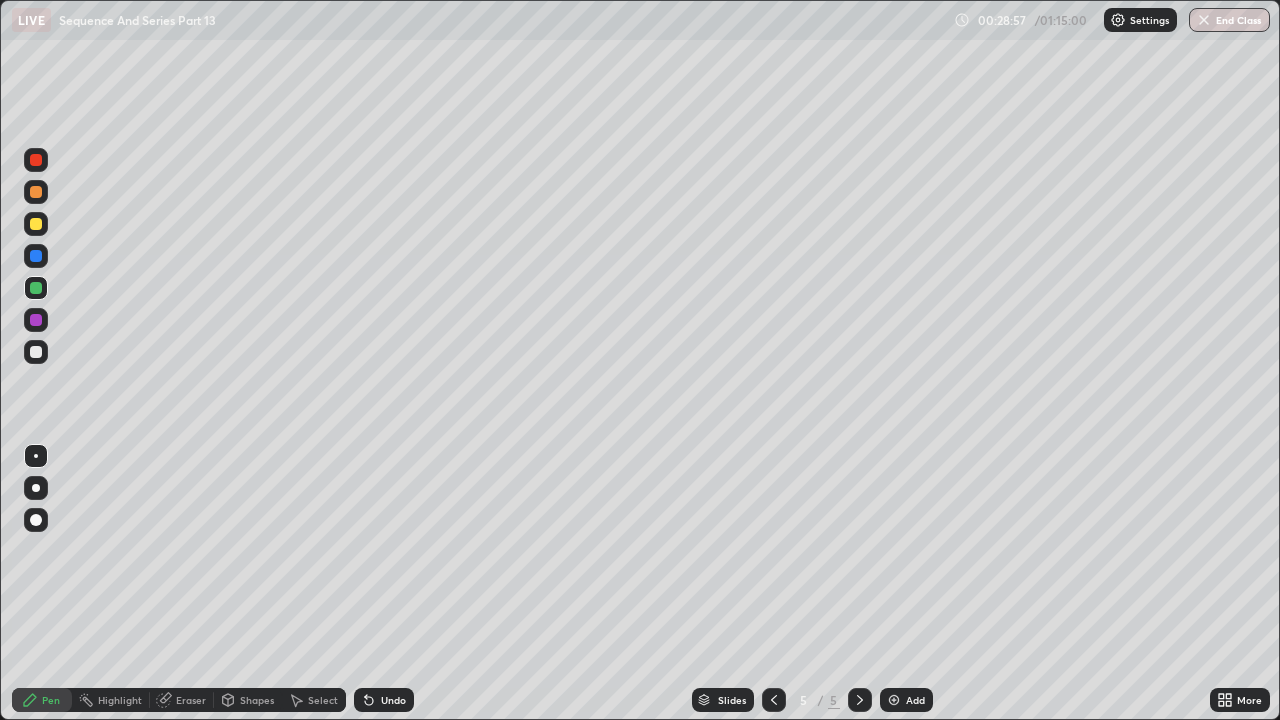 click 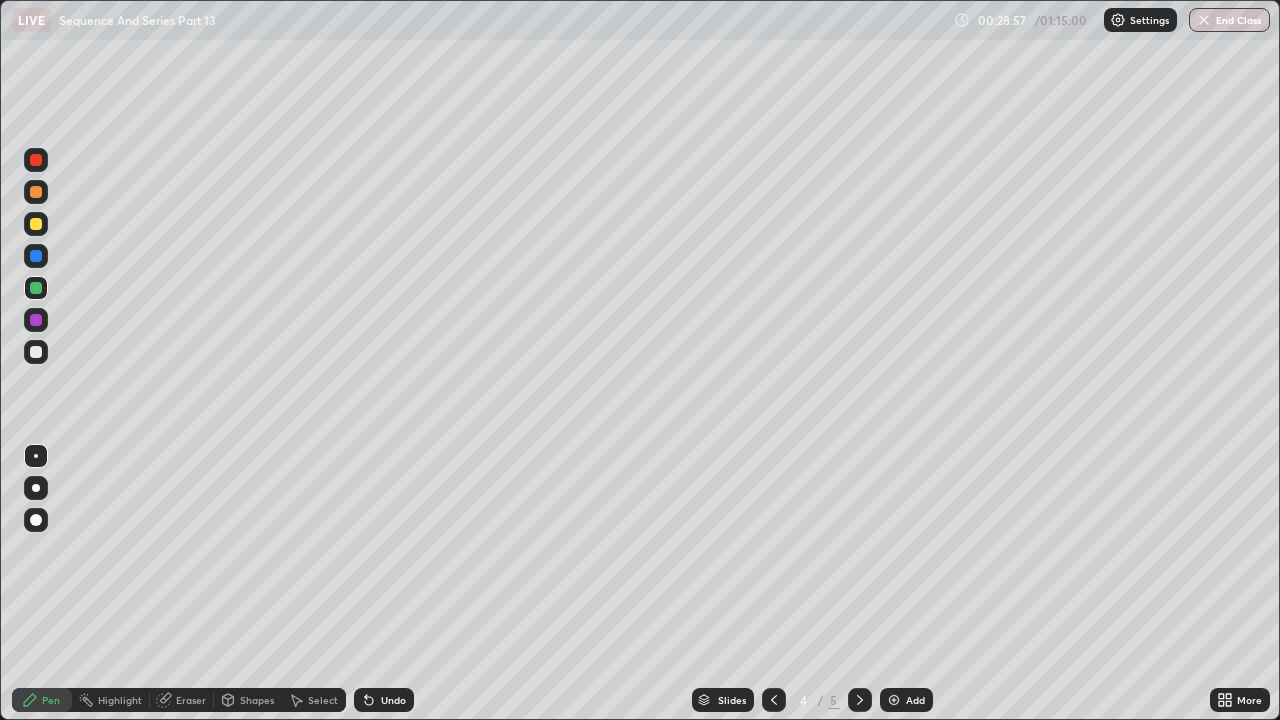 click 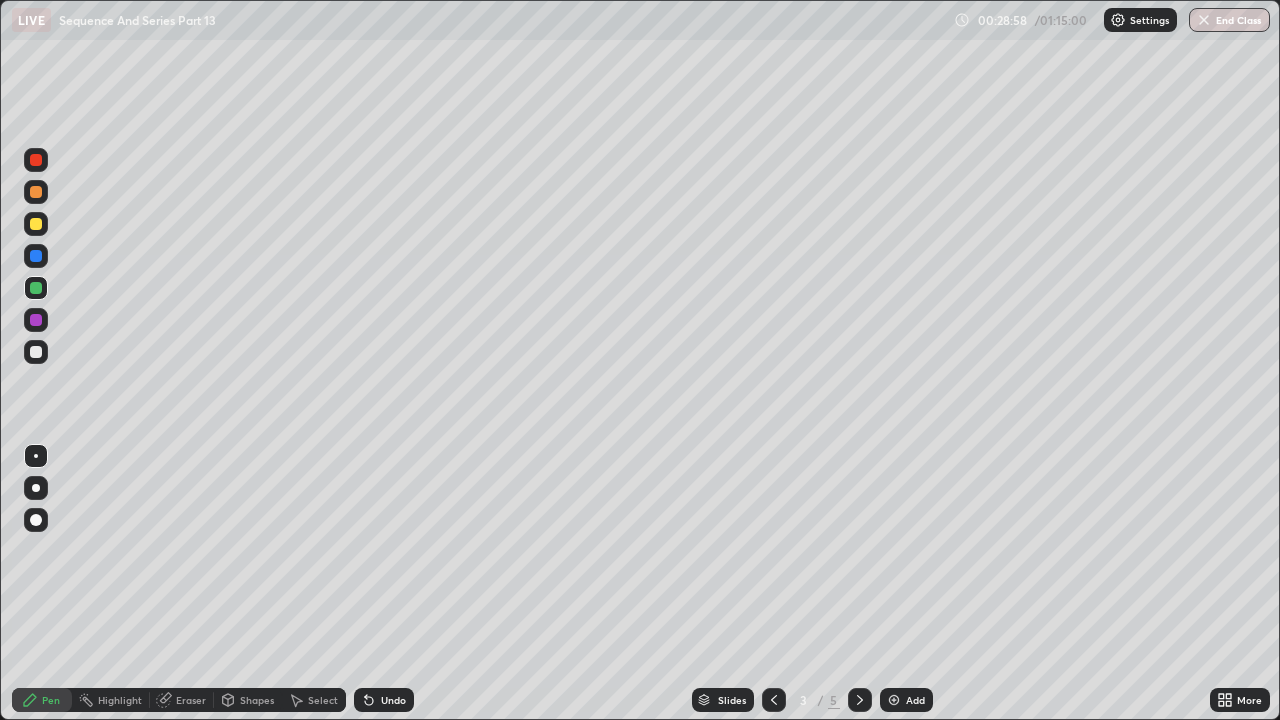 click 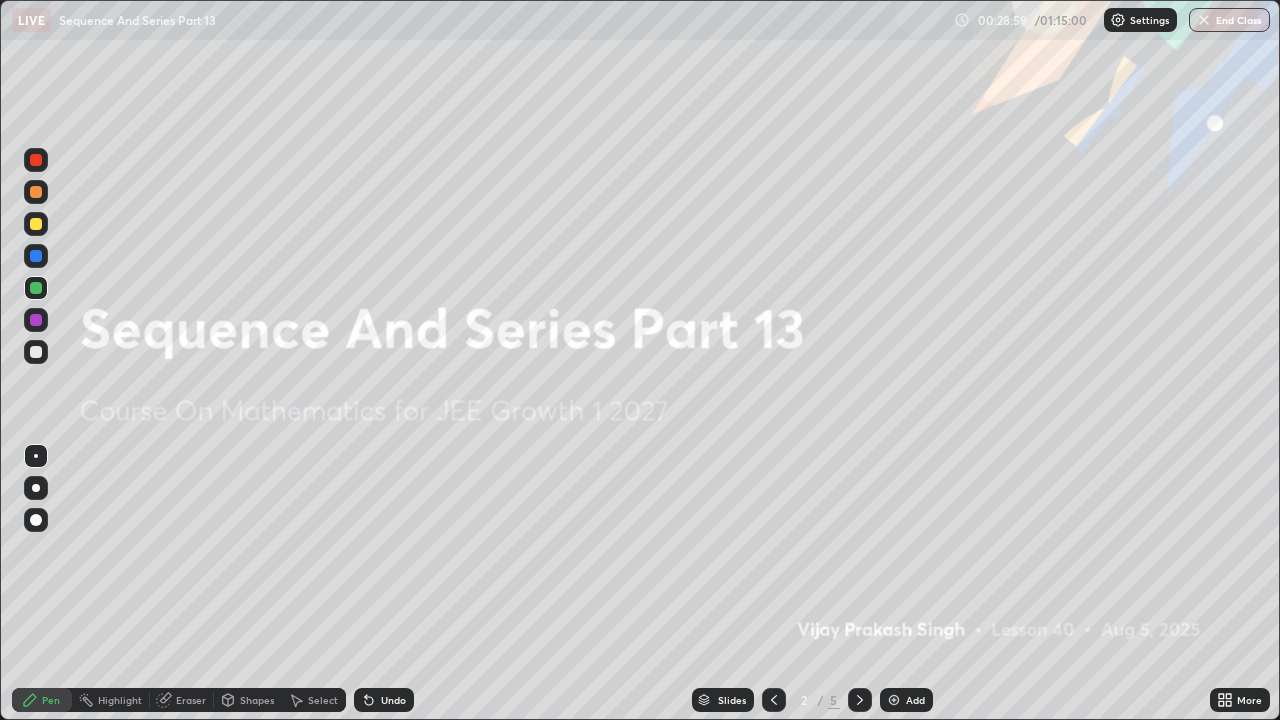 click 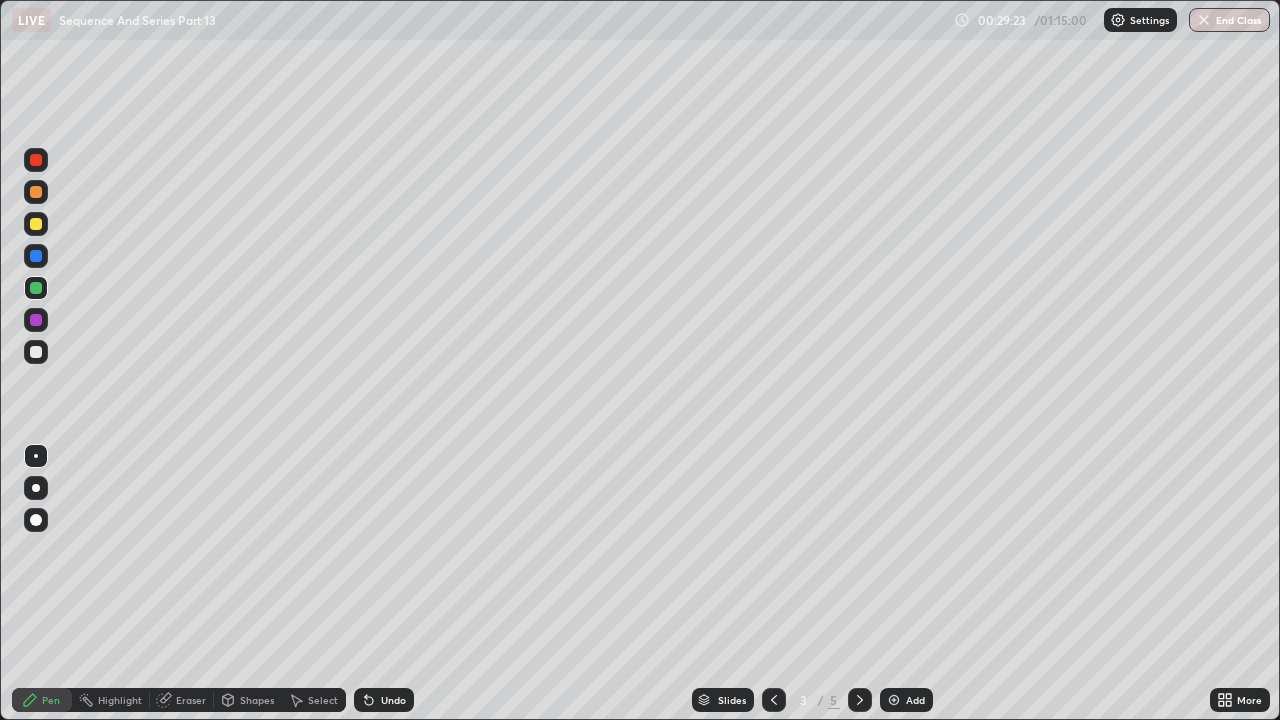 click 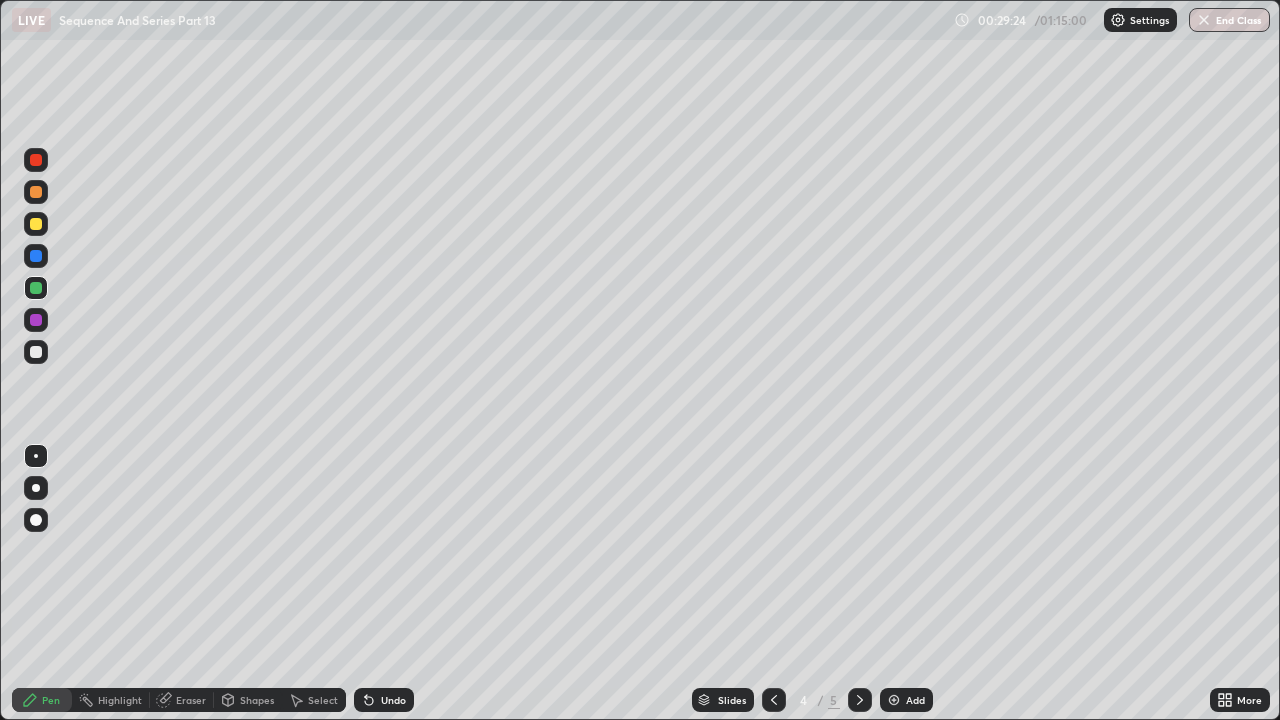 click 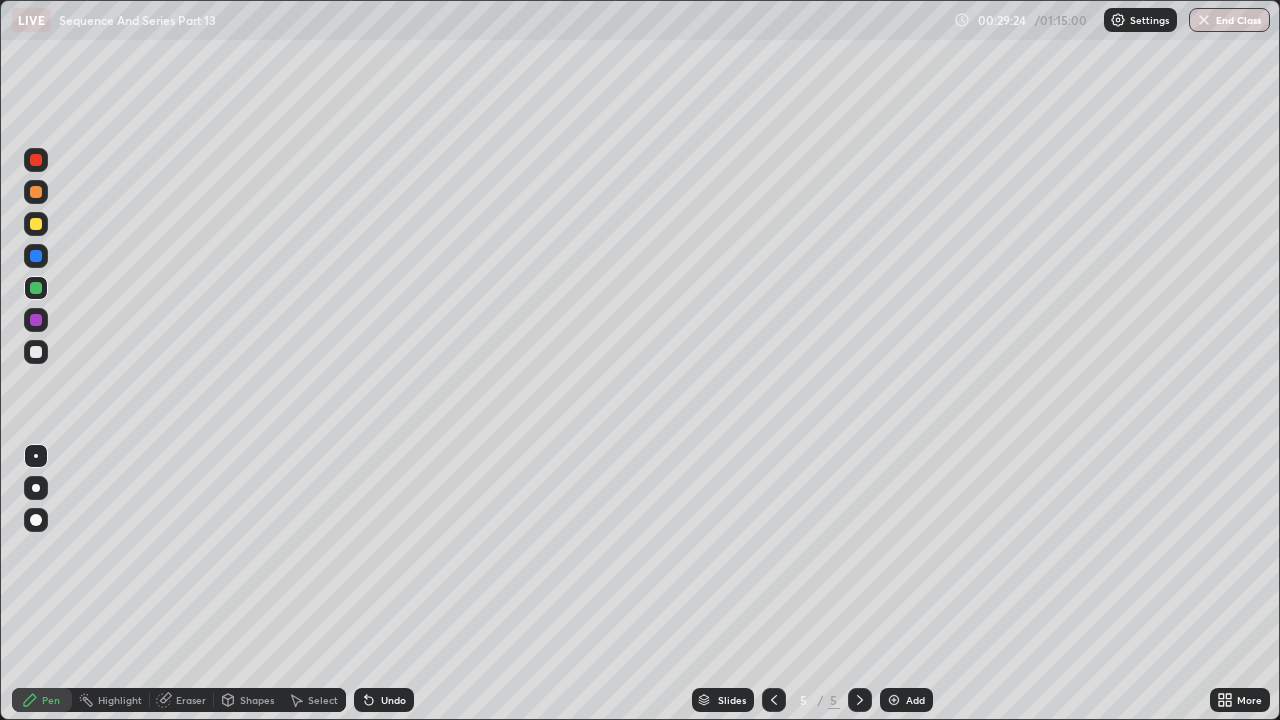 click 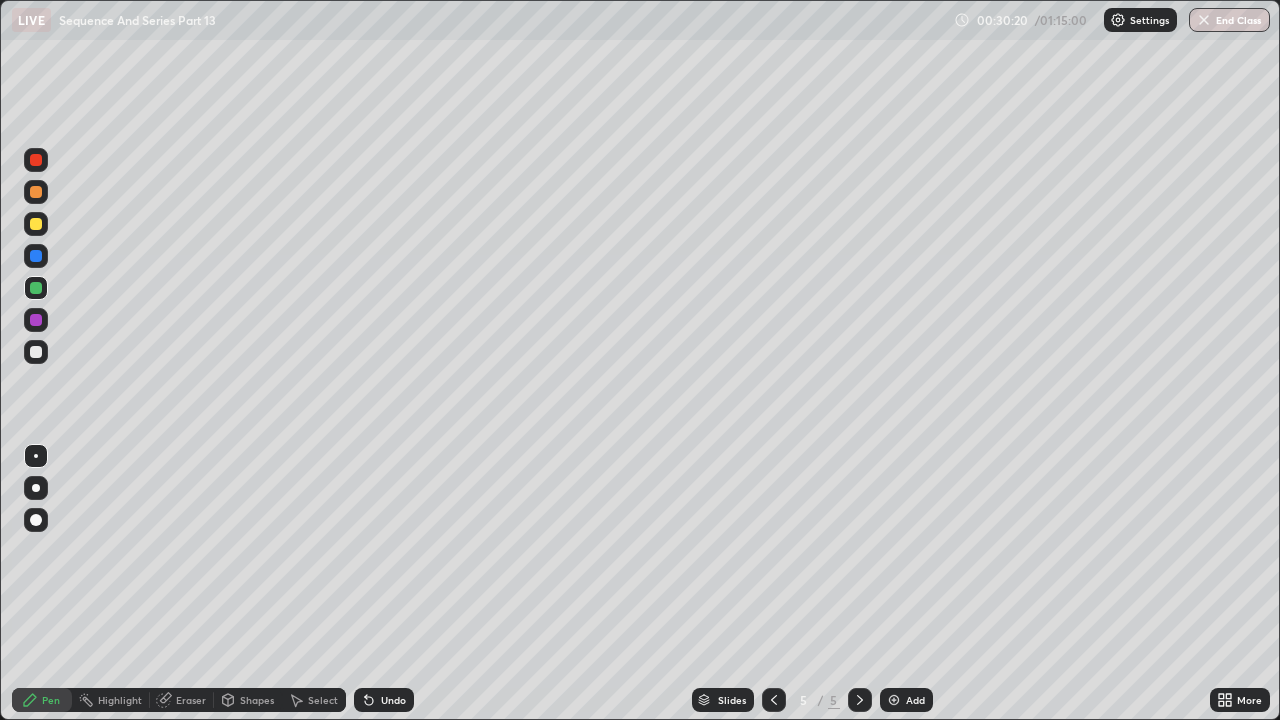 click 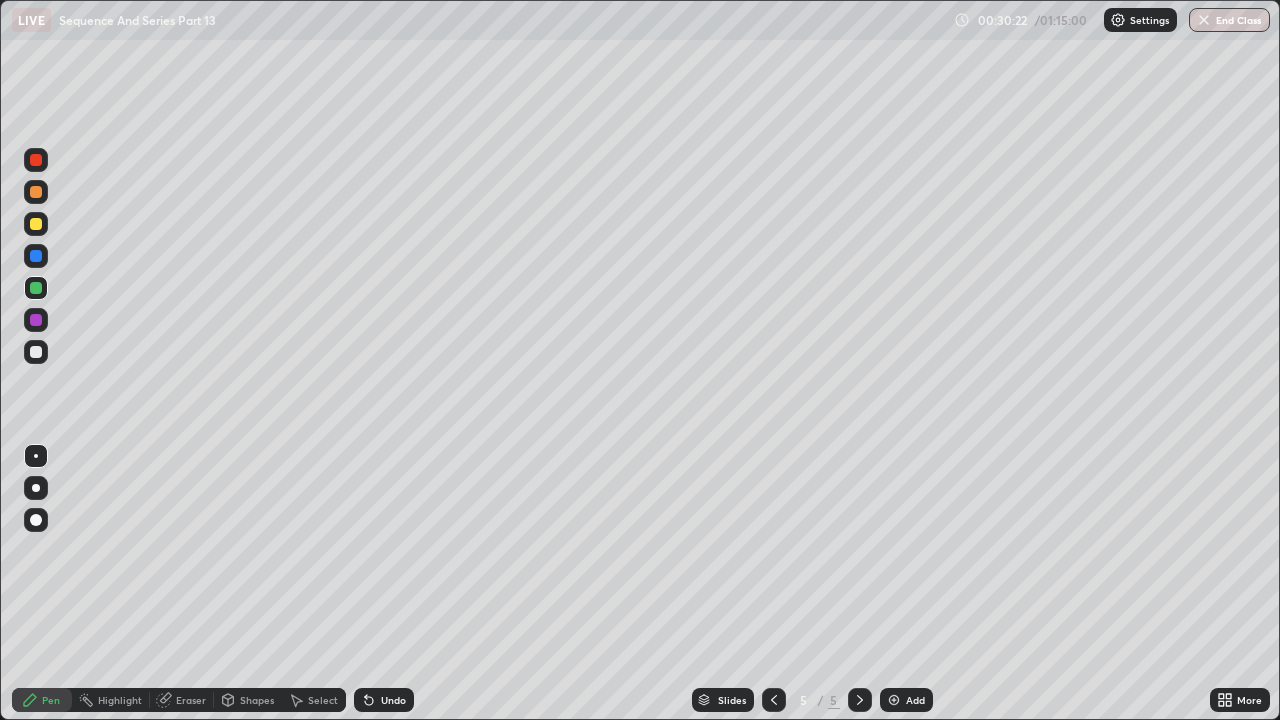 click at bounding box center [894, 700] 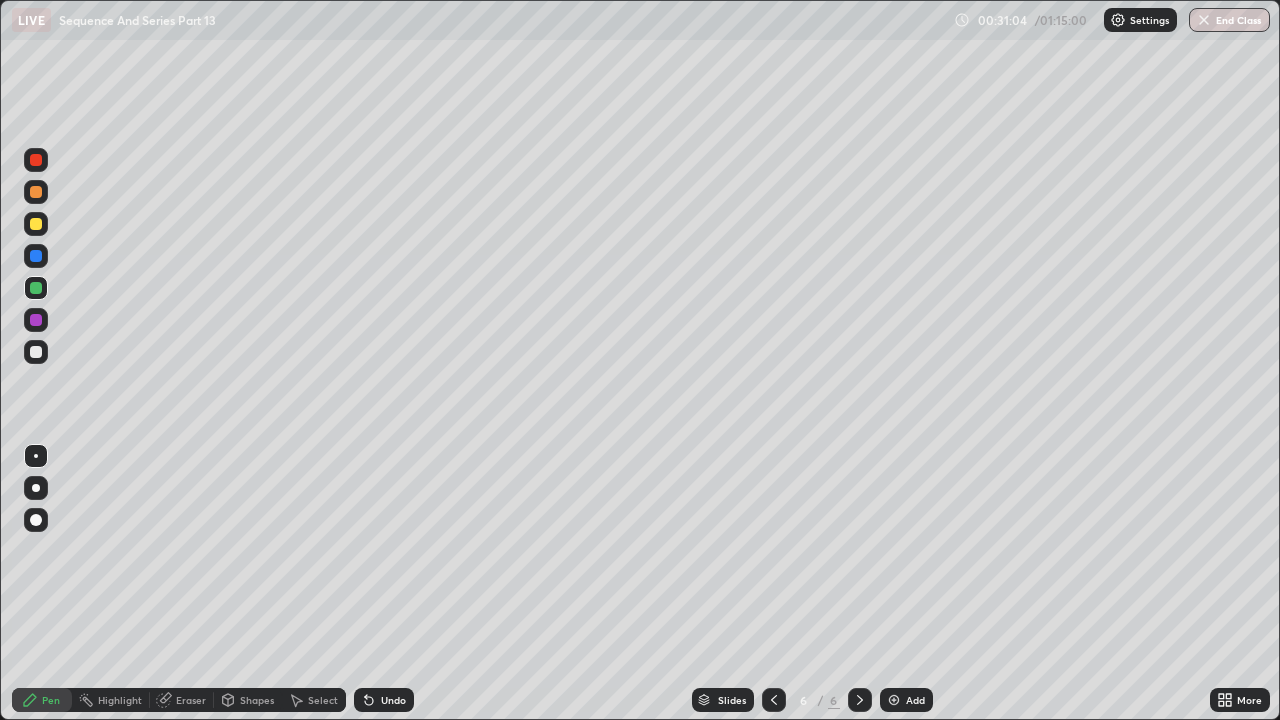 click at bounding box center [894, 700] 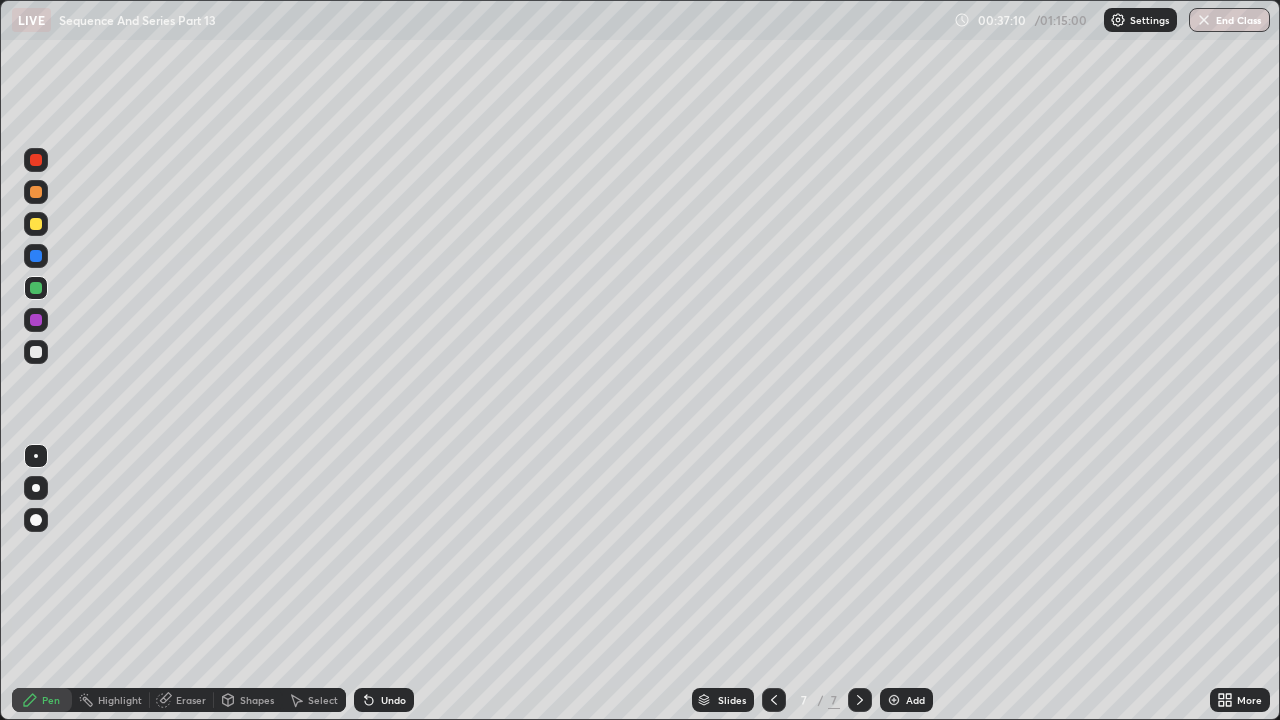 click at bounding box center (894, 700) 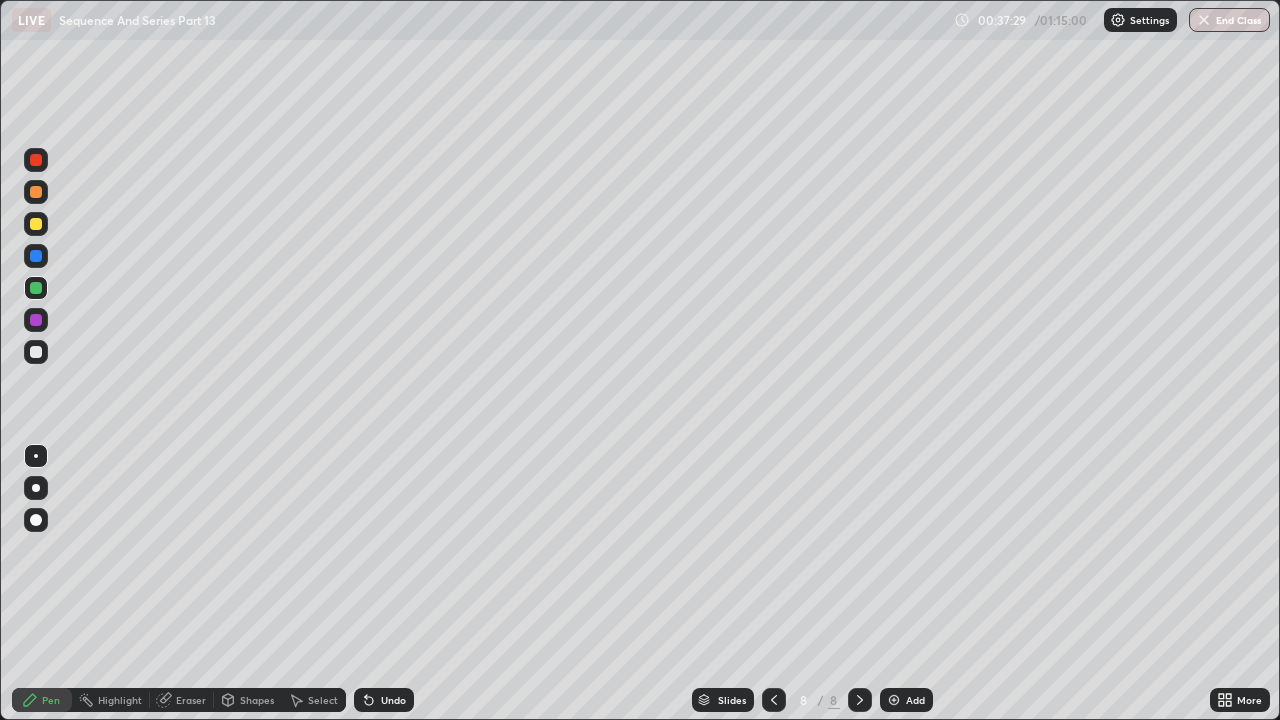 click 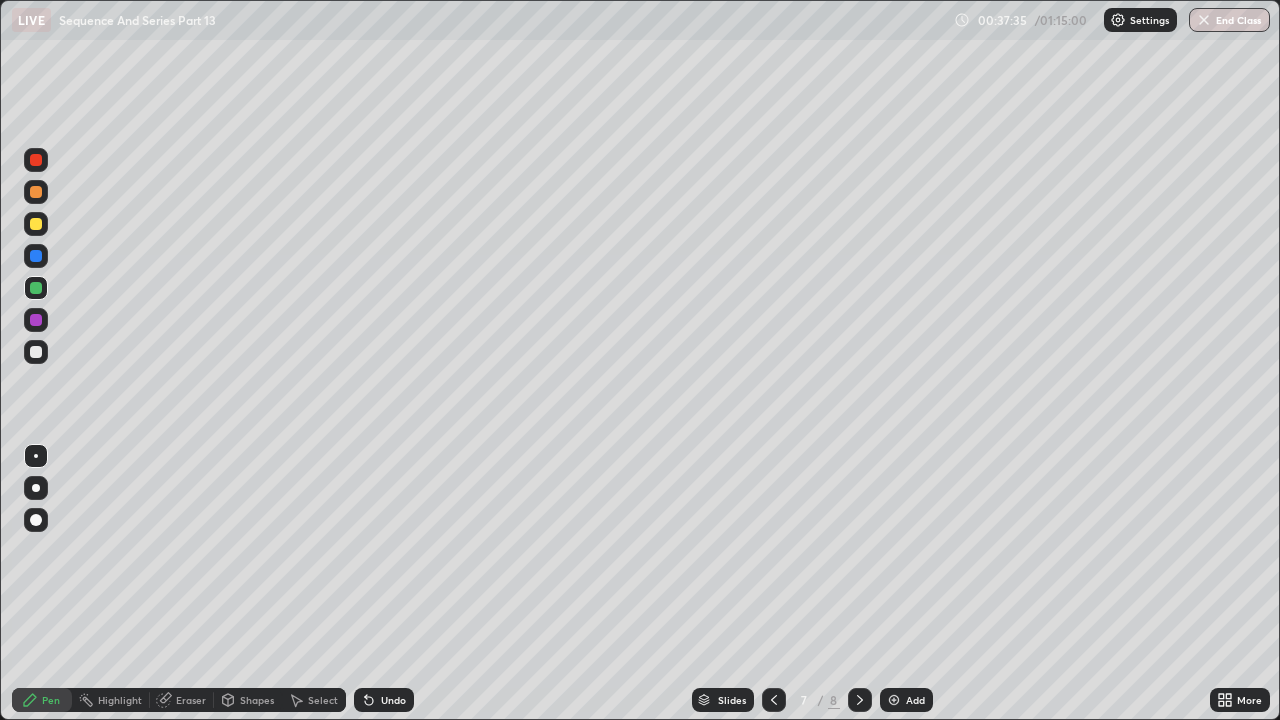 click 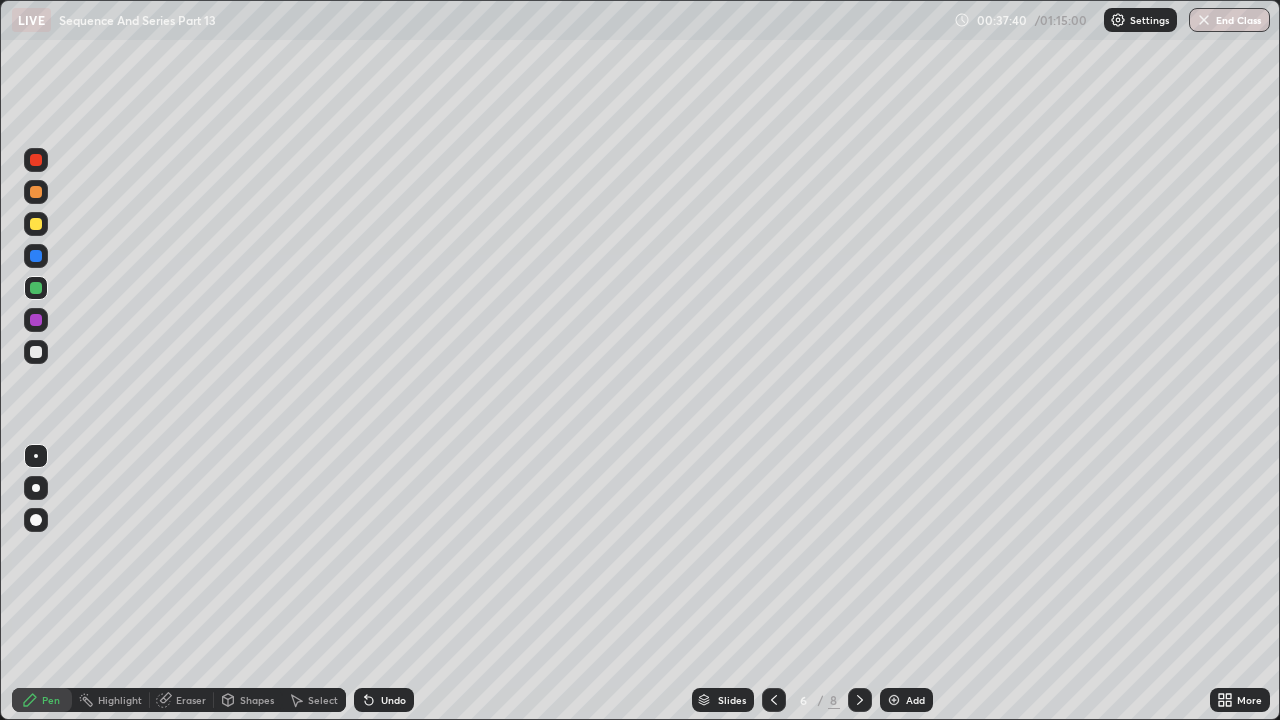 click 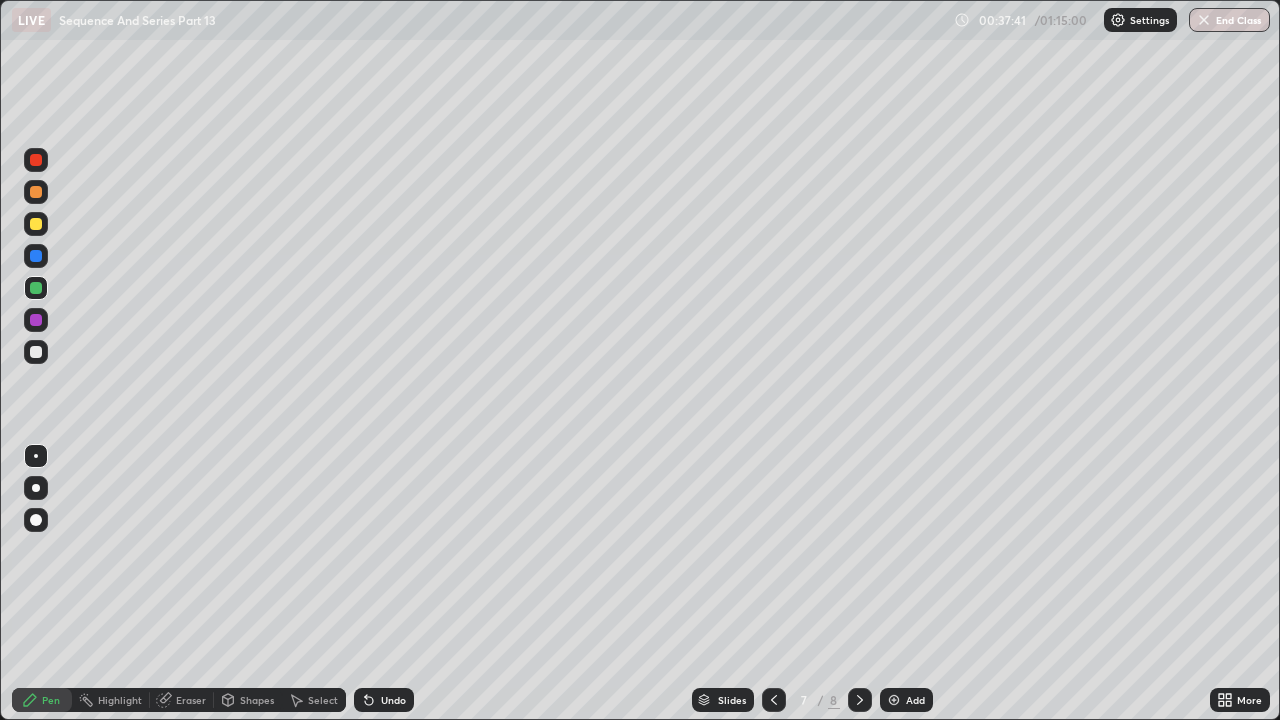 click 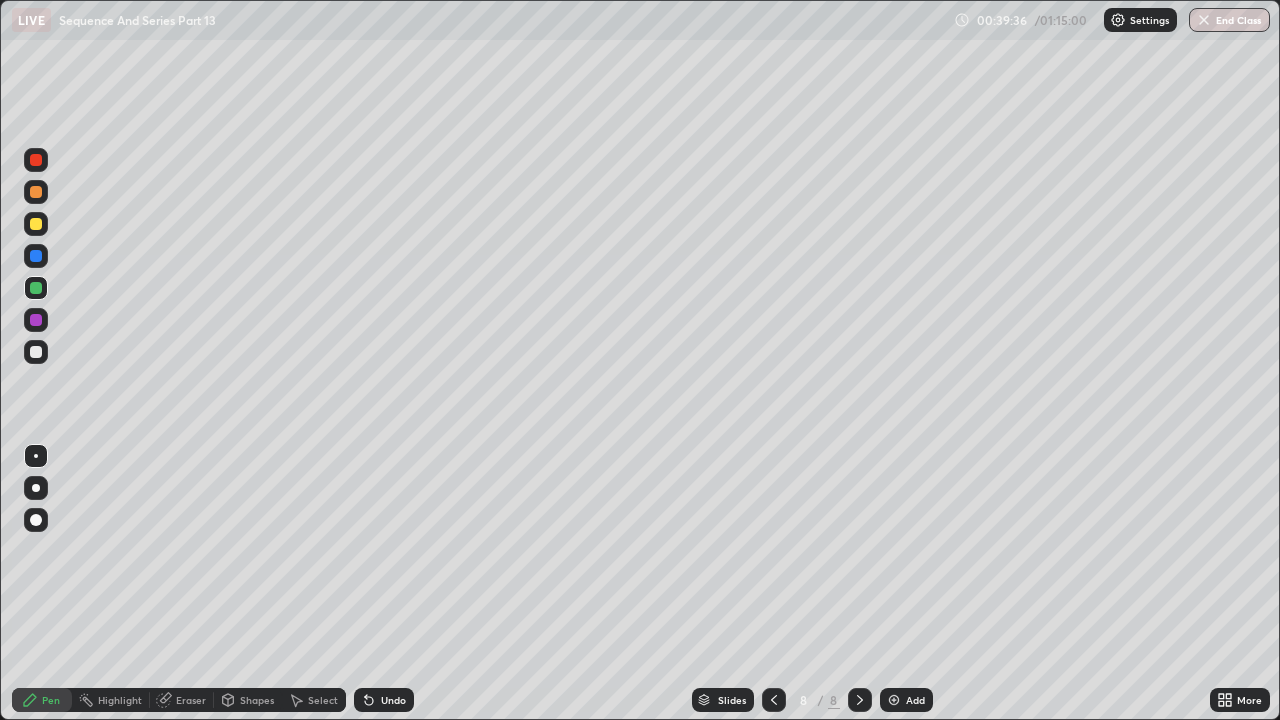 click 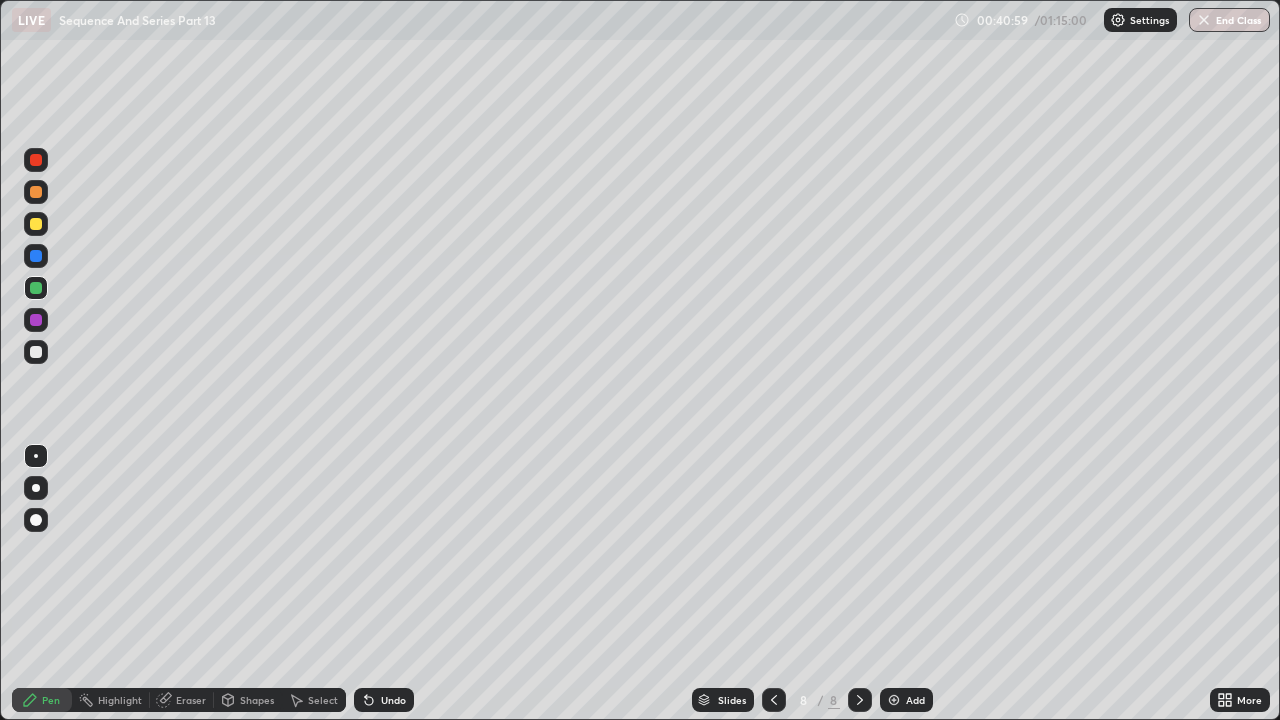 click 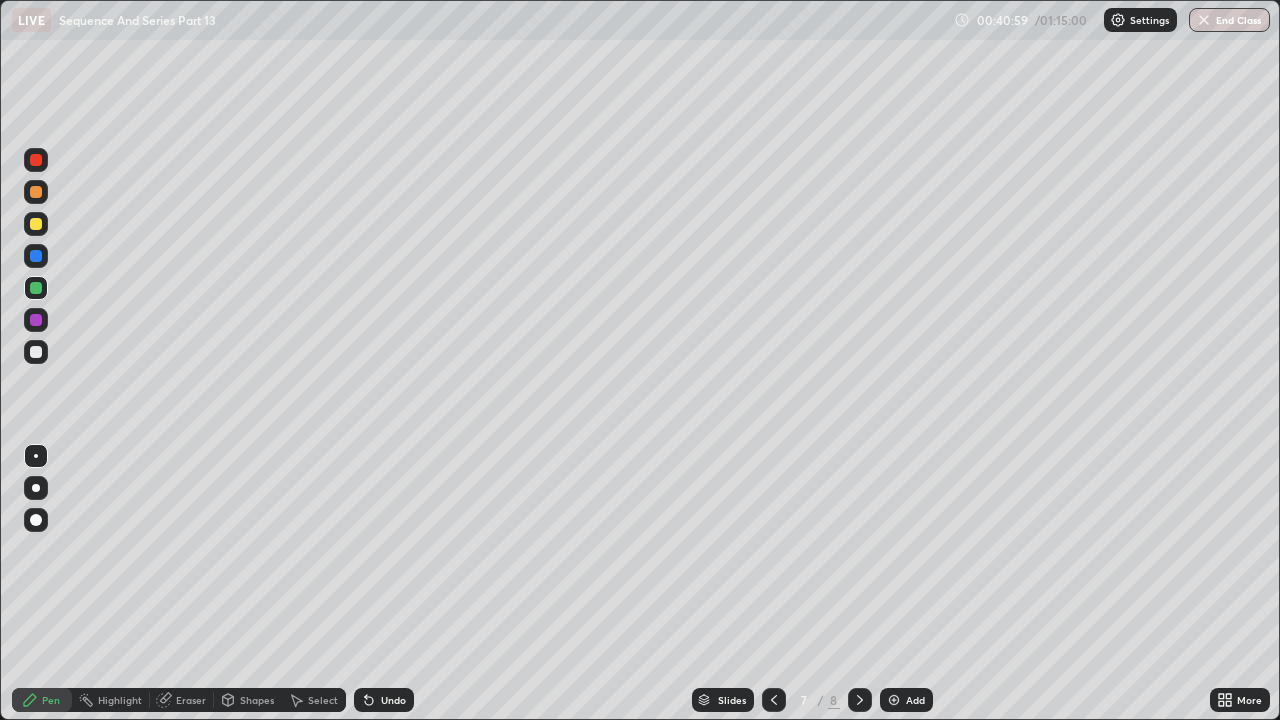 click at bounding box center (774, 700) 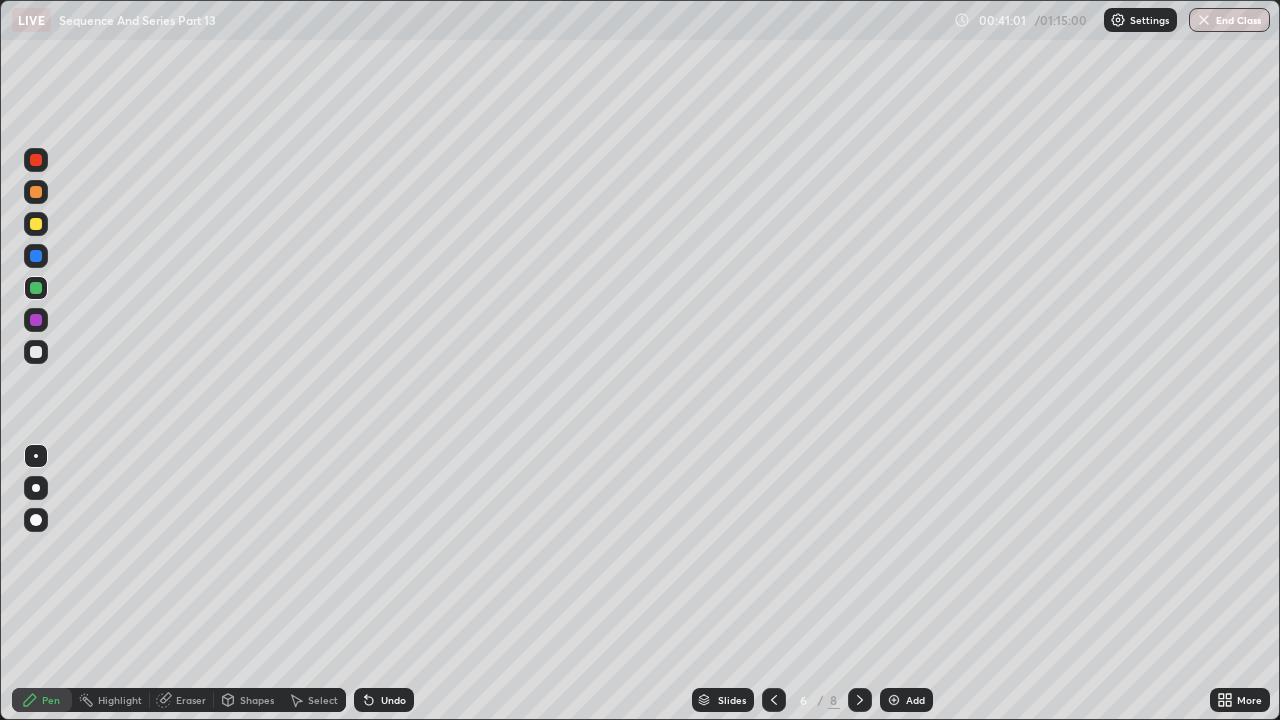 click 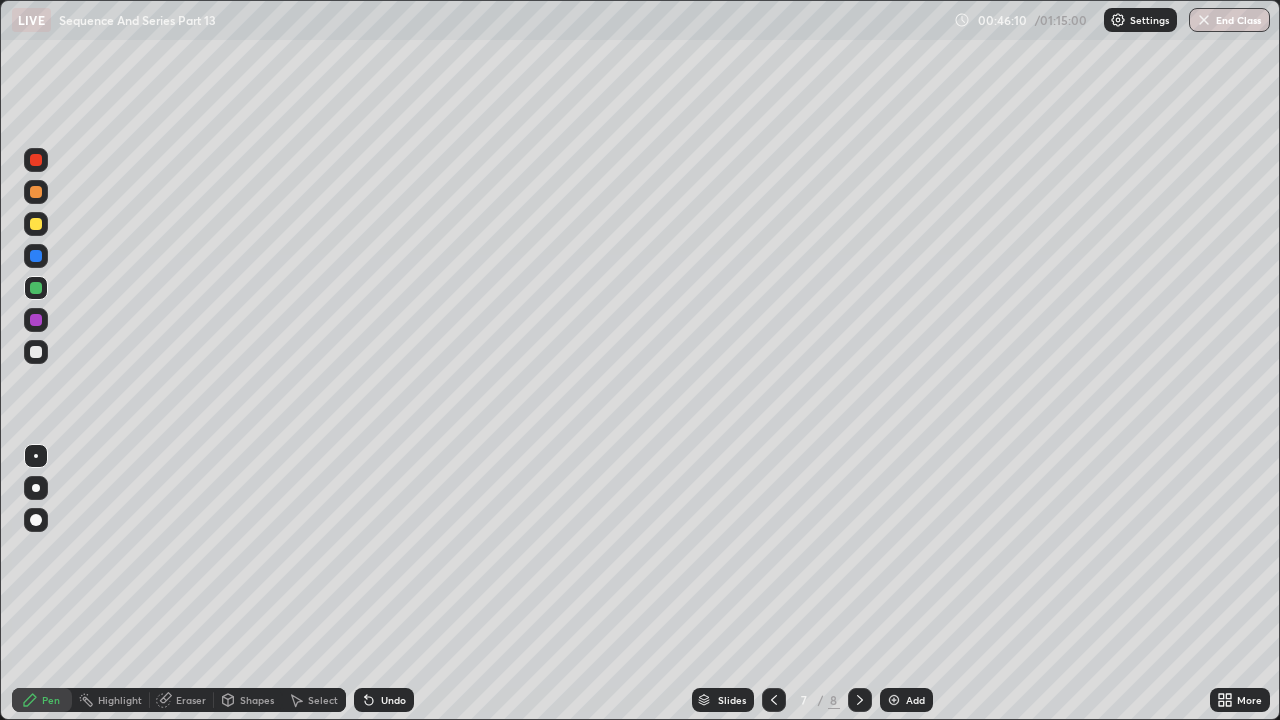 click 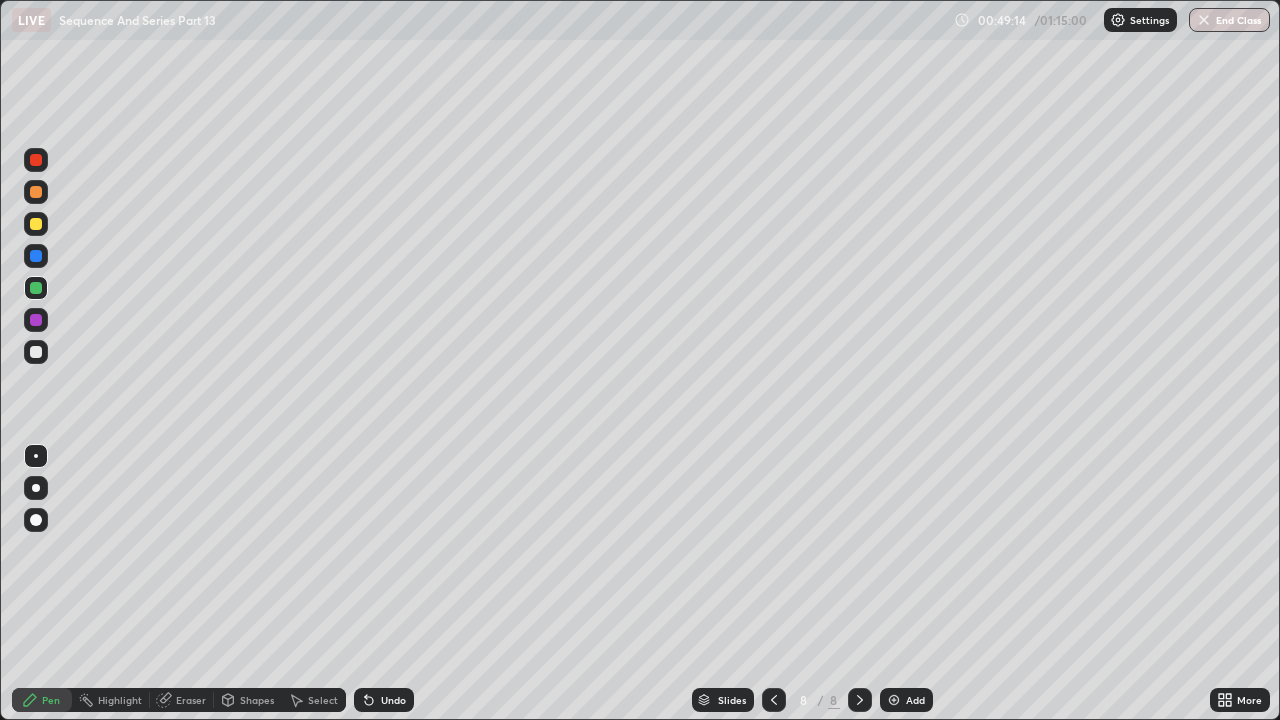 click at bounding box center (894, 700) 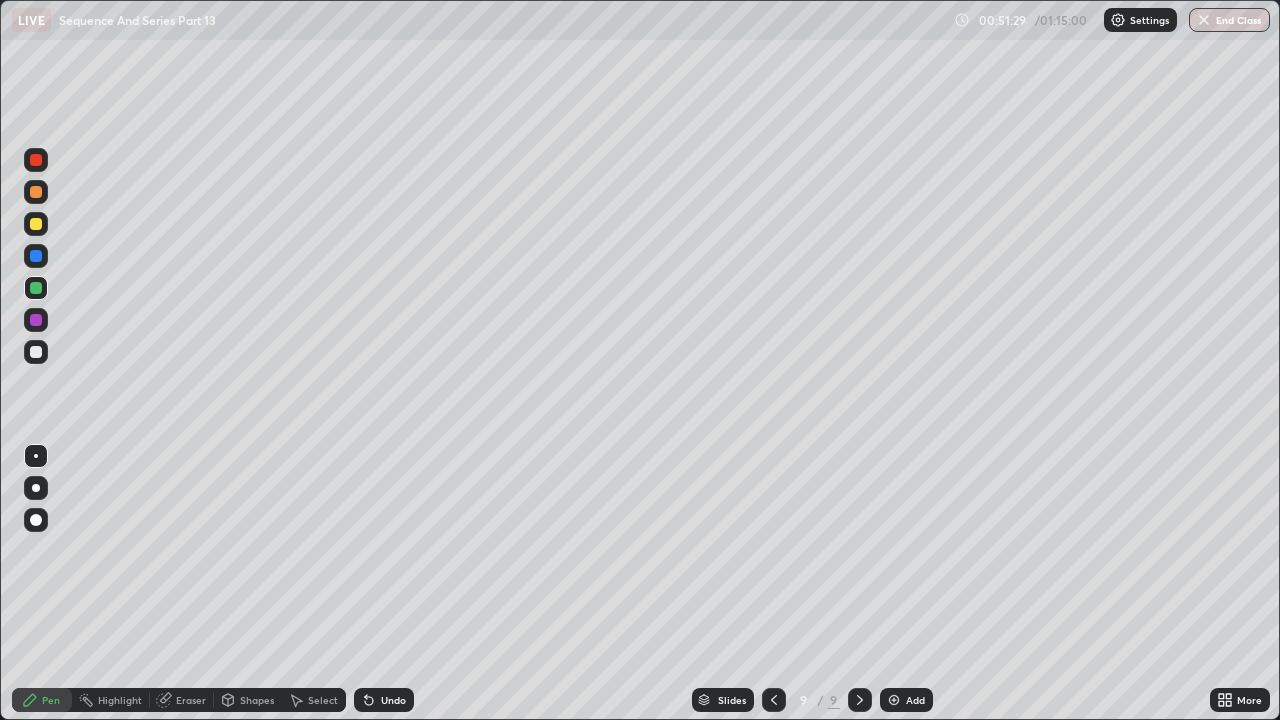 click 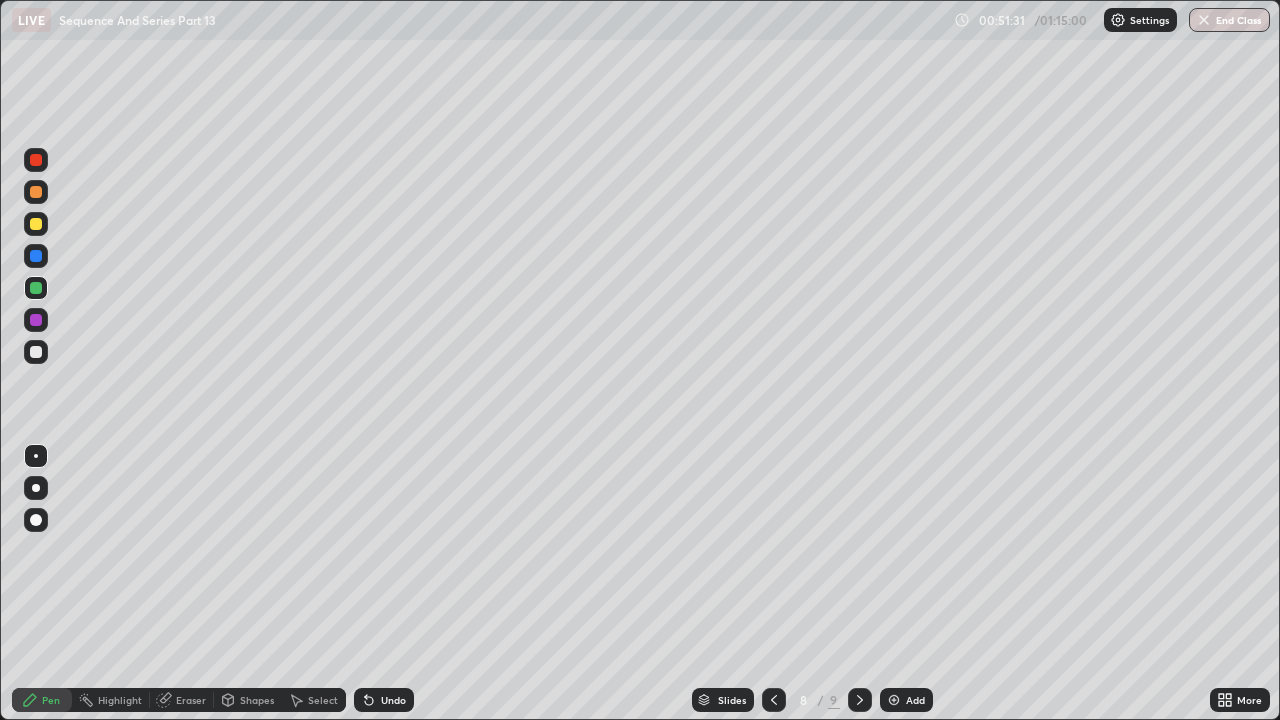 click 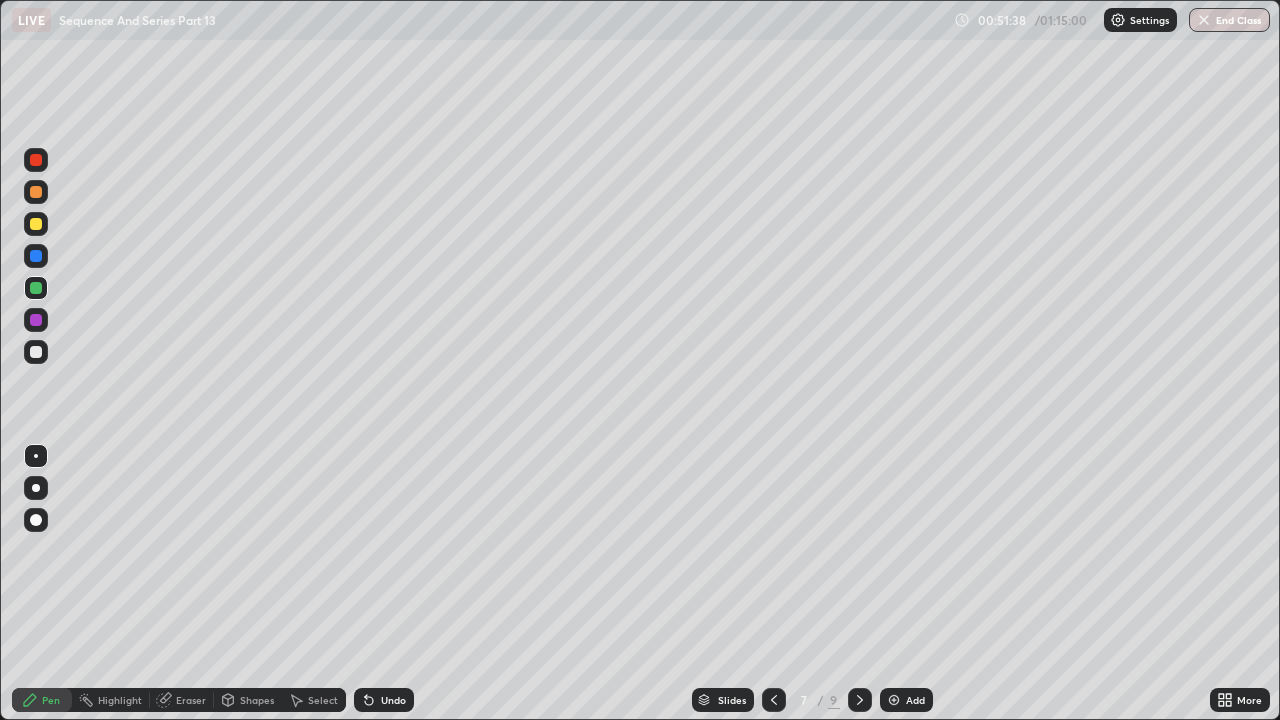 click 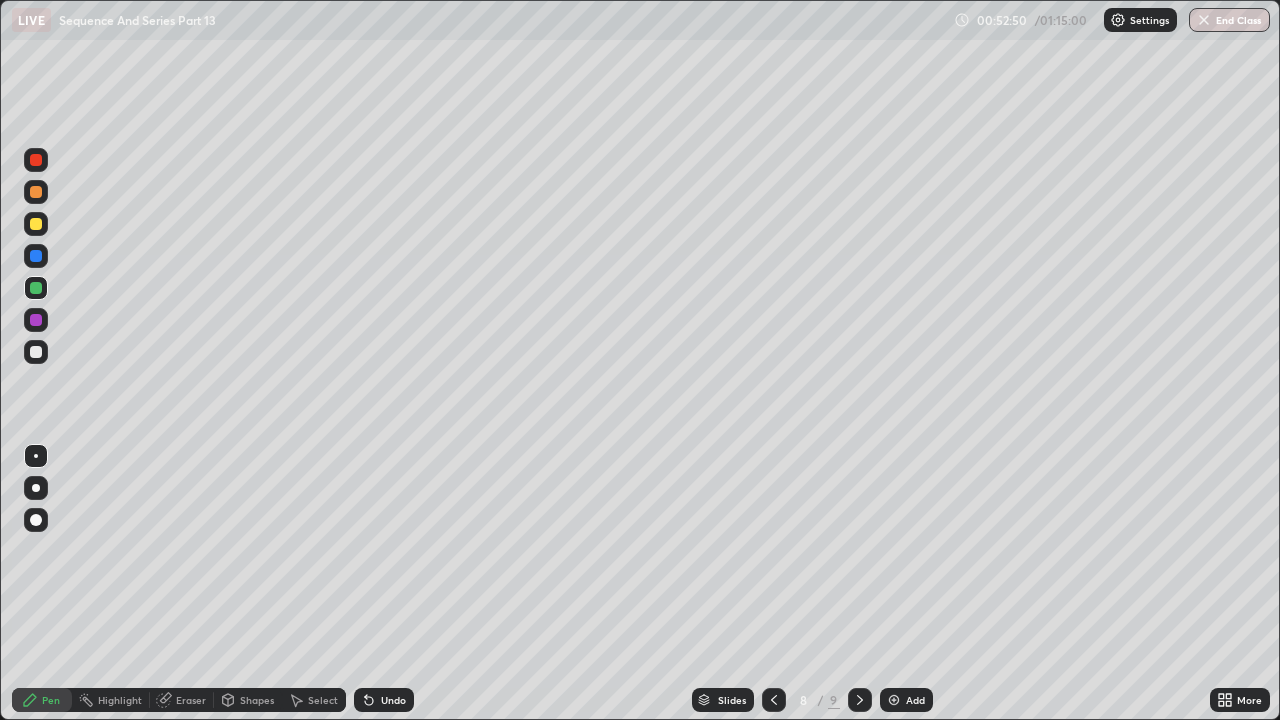 click 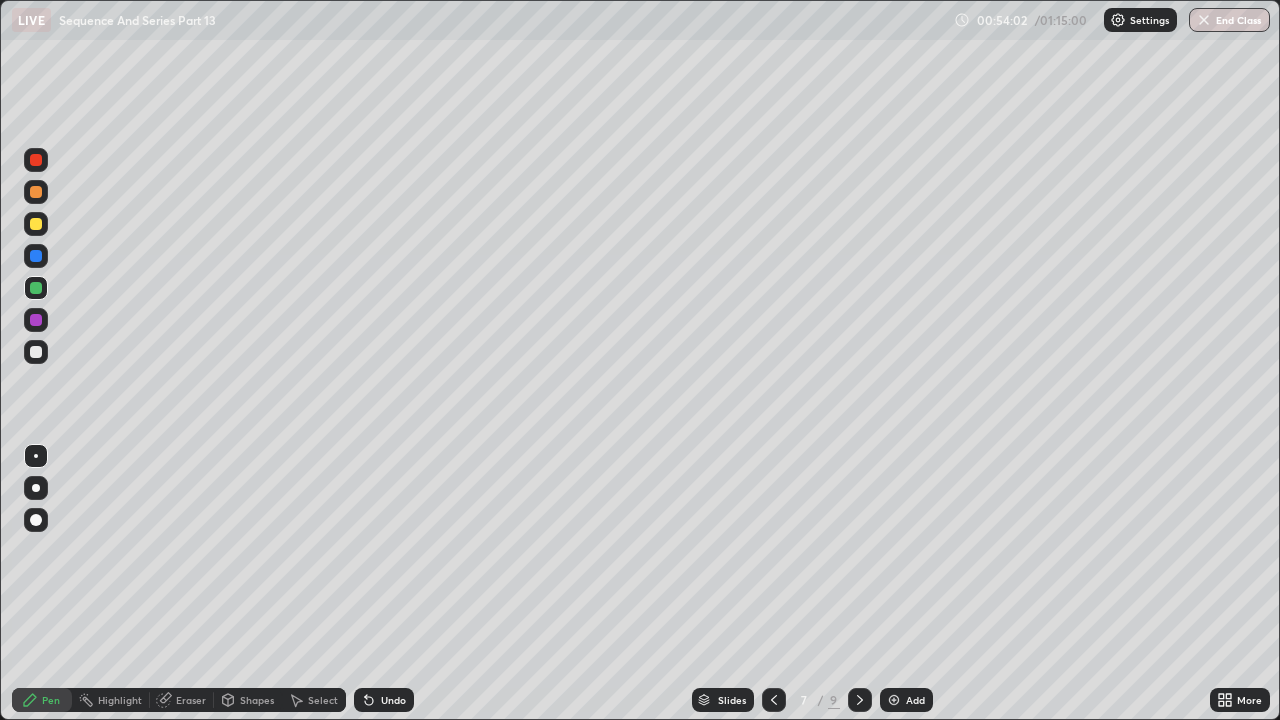click 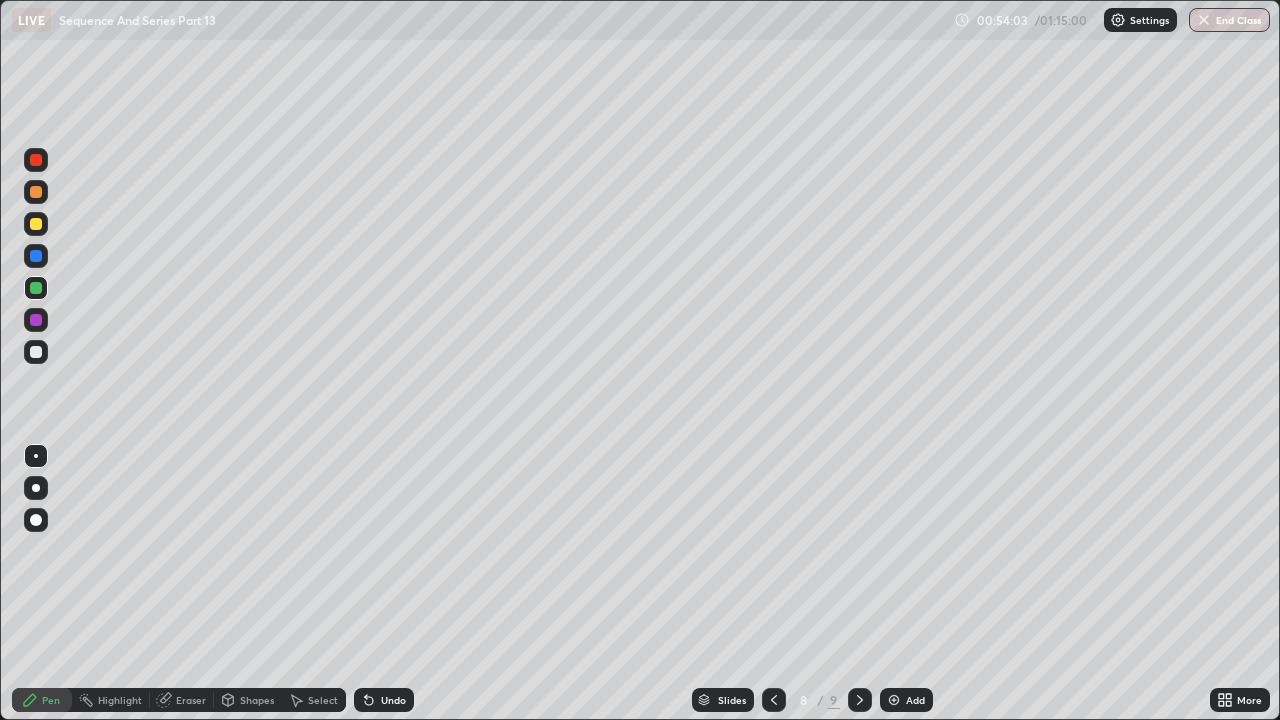 click 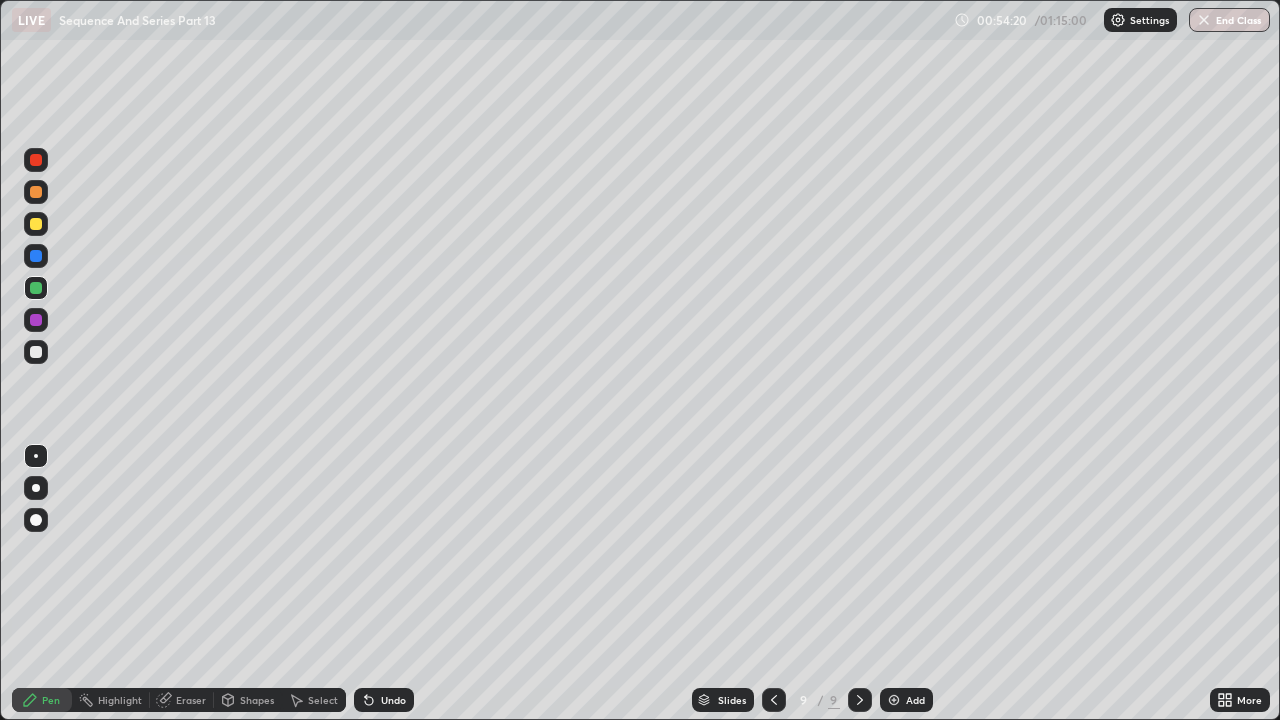 click on "Eraser" at bounding box center (191, 700) 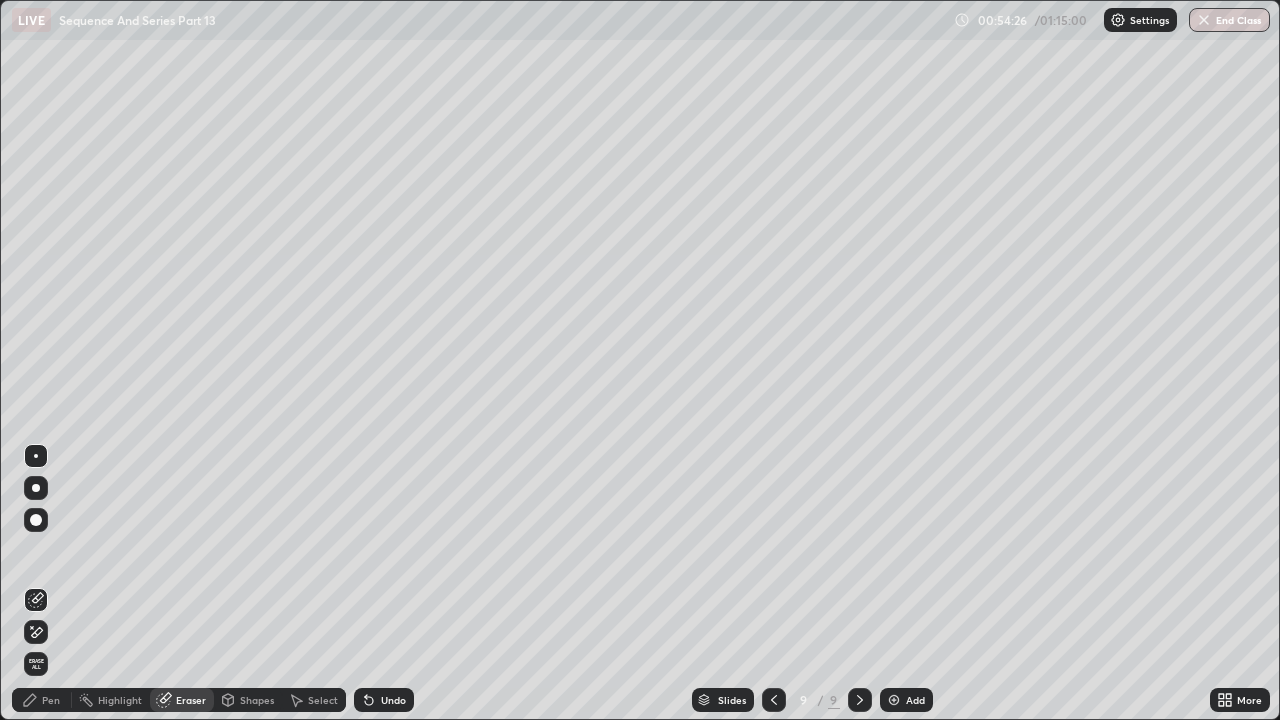 click on "Pen" at bounding box center (42, 700) 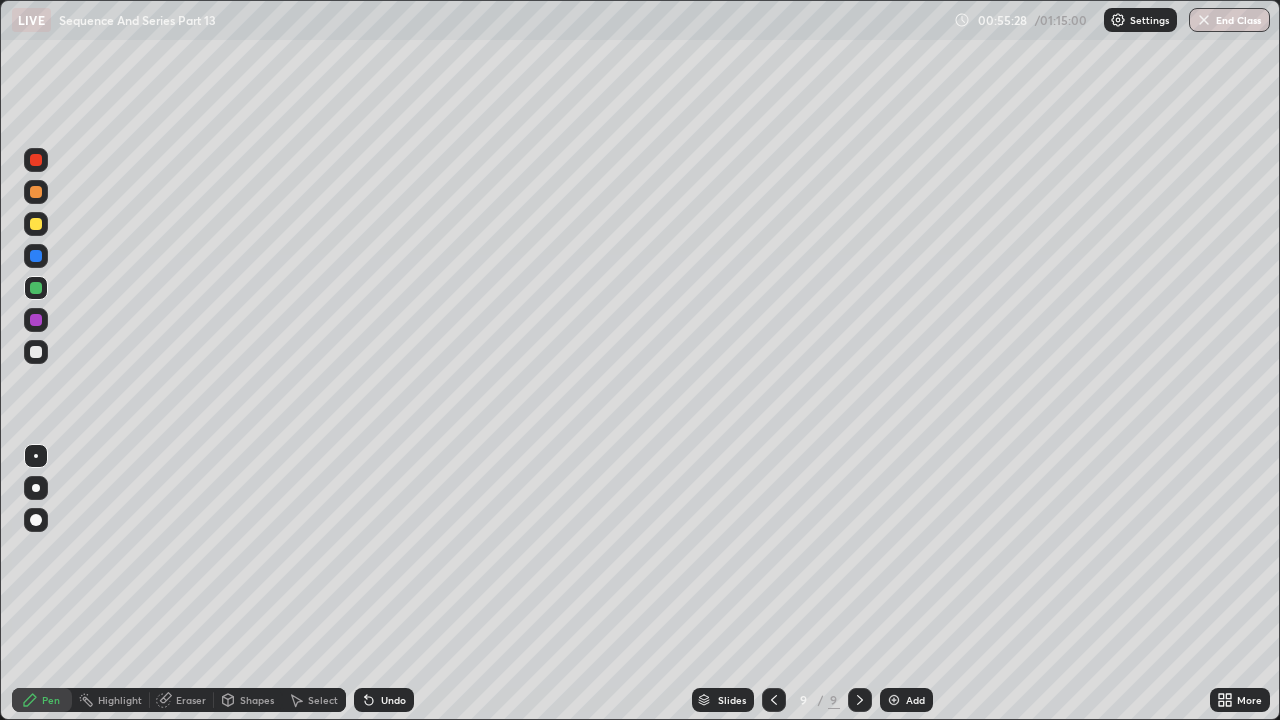 click on "Eraser" at bounding box center [191, 700] 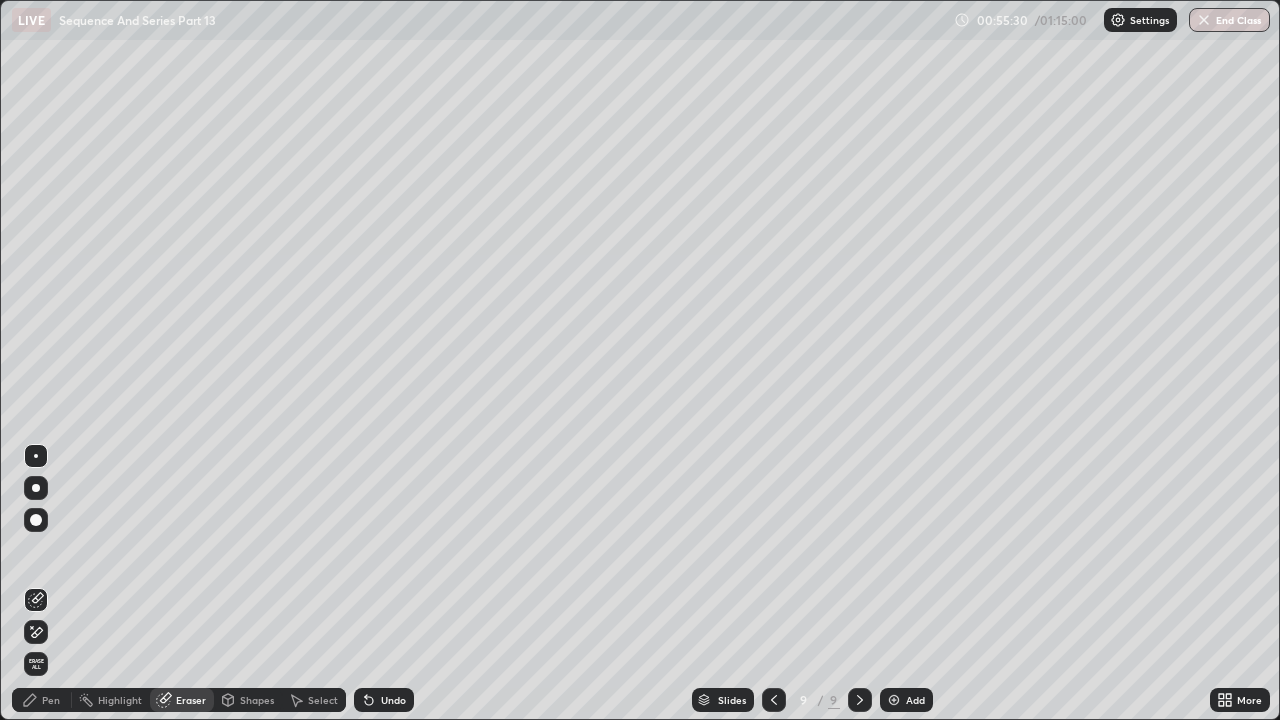 click on "Pen" at bounding box center [51, 700] 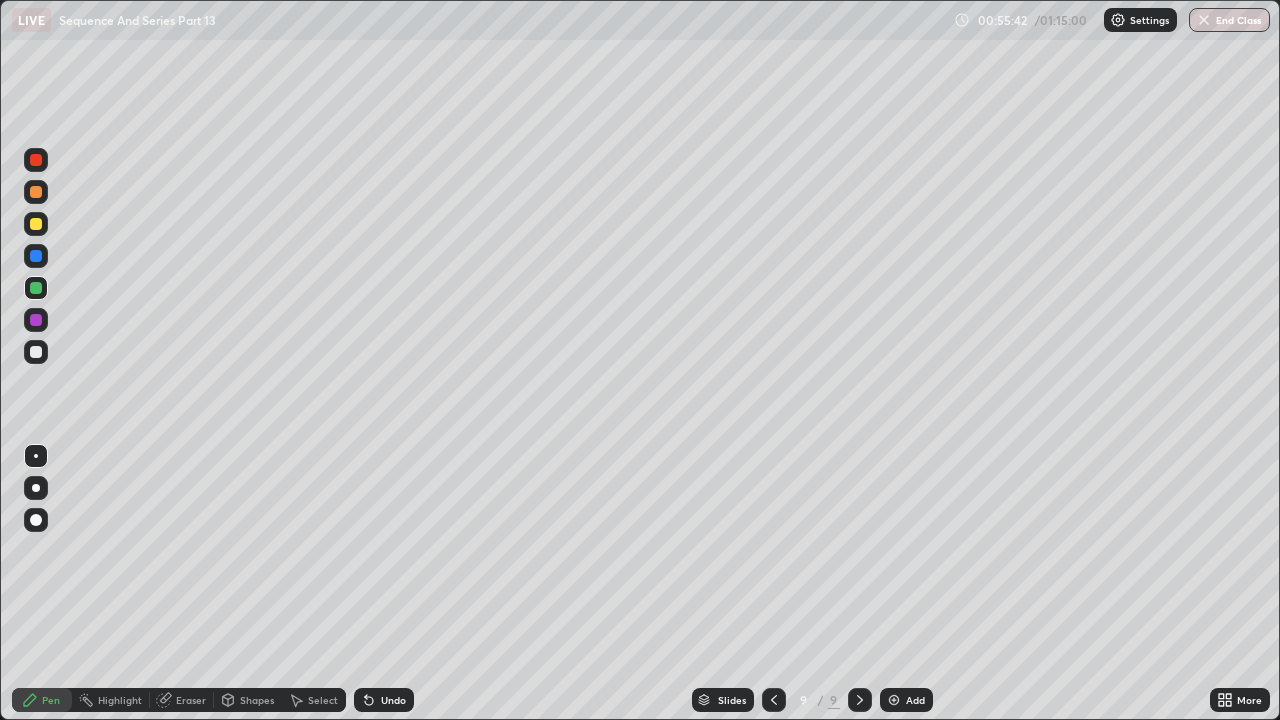 click 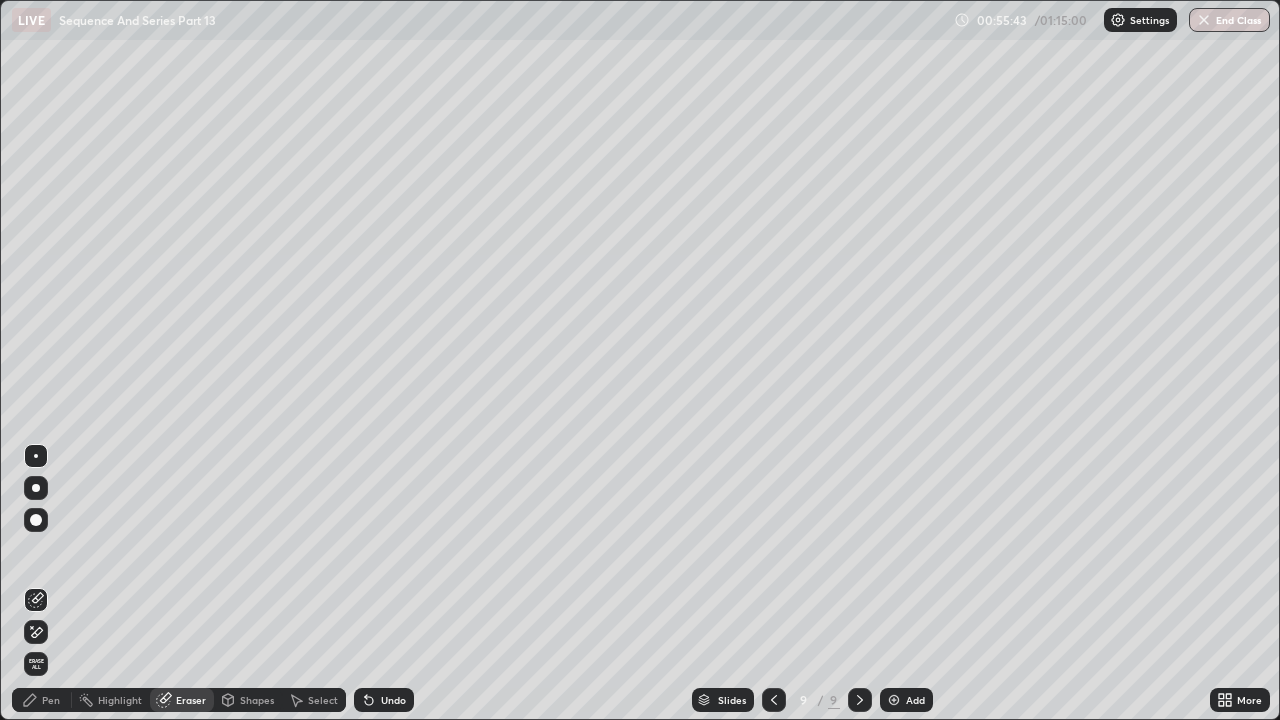 click on "Highlight" at bounding box center (111, 700) 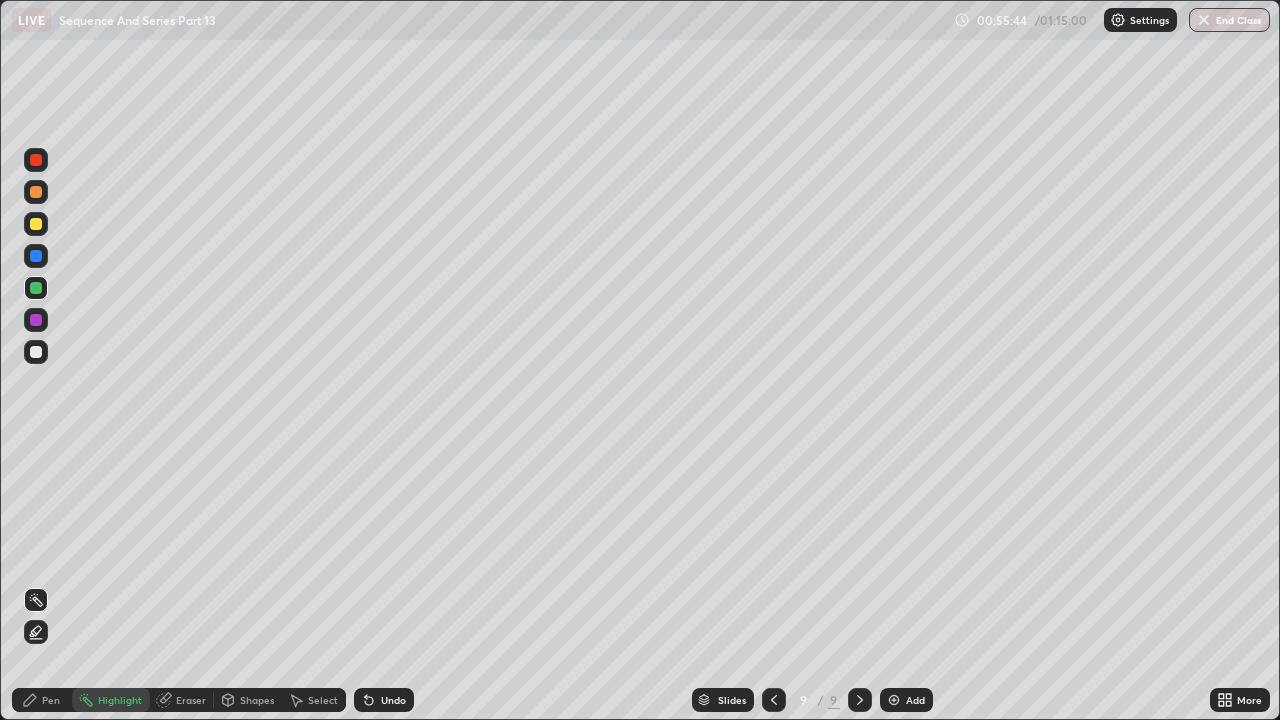 click on "Eraser" at bounding box center [191, 700] 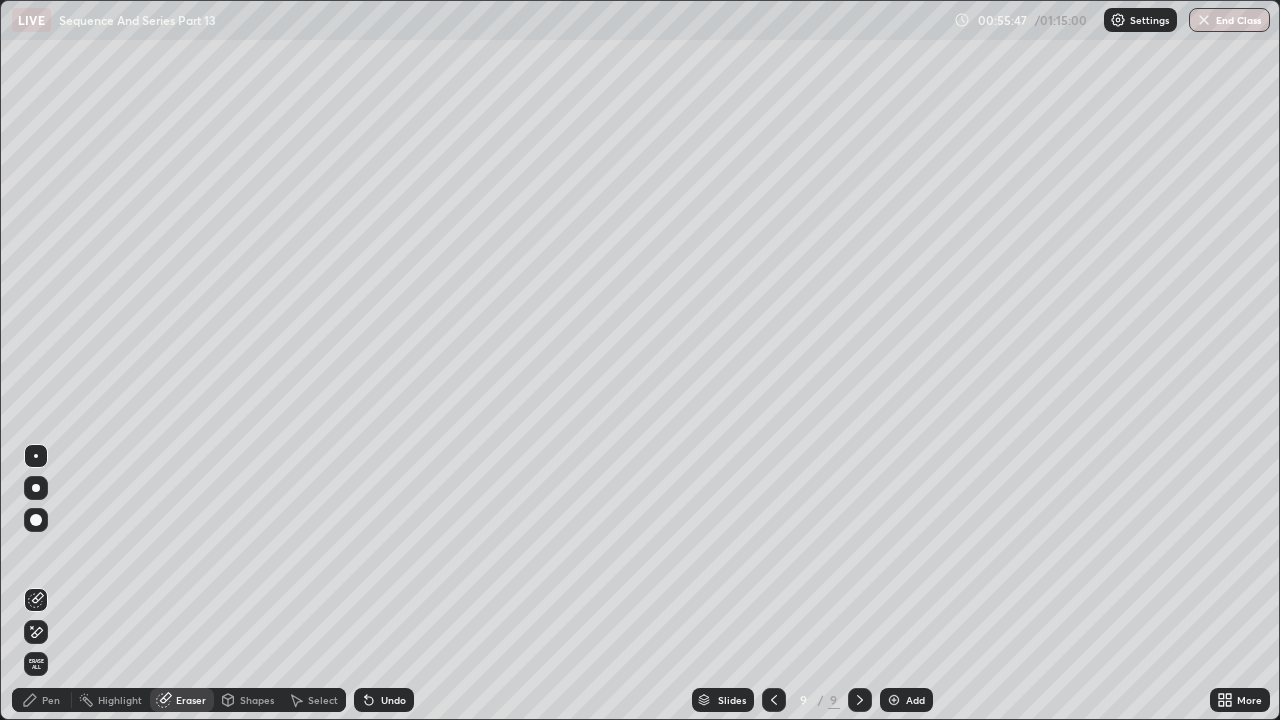 click on "Pen" at bounding box center (51, 700) 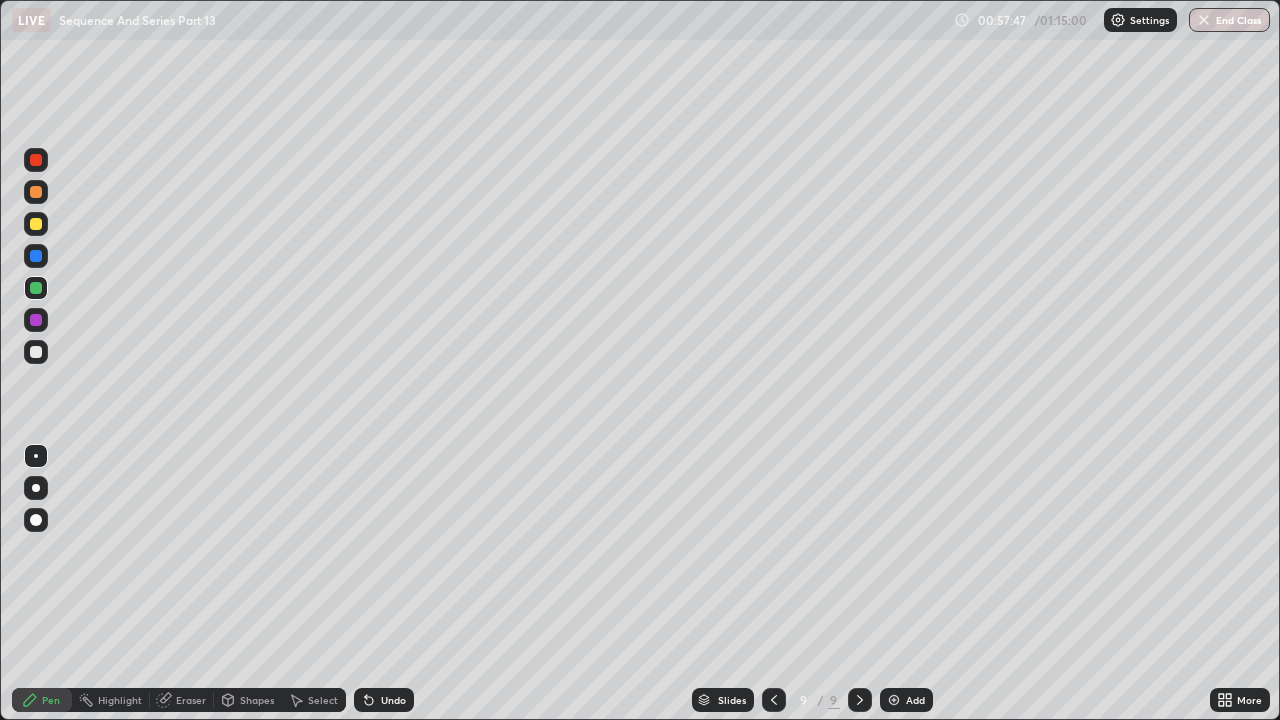 click at bounding box center (36, 320) 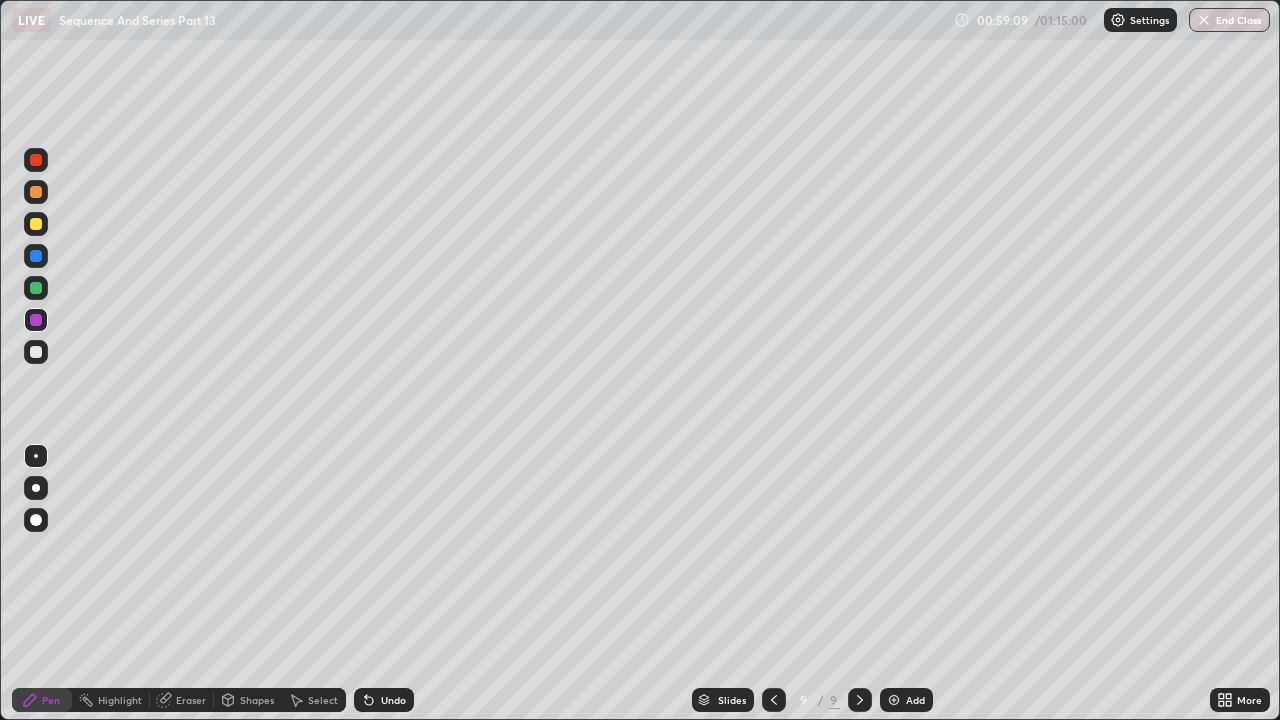 click 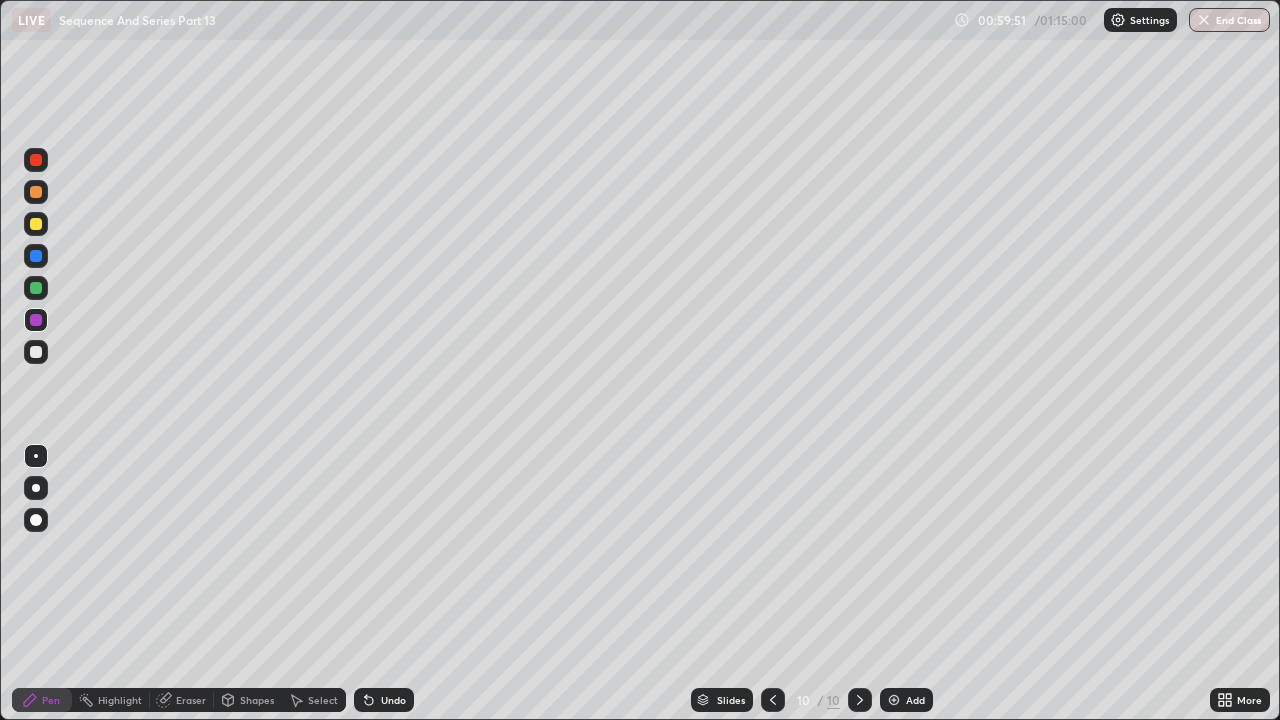click at bounding box center (773, 700) 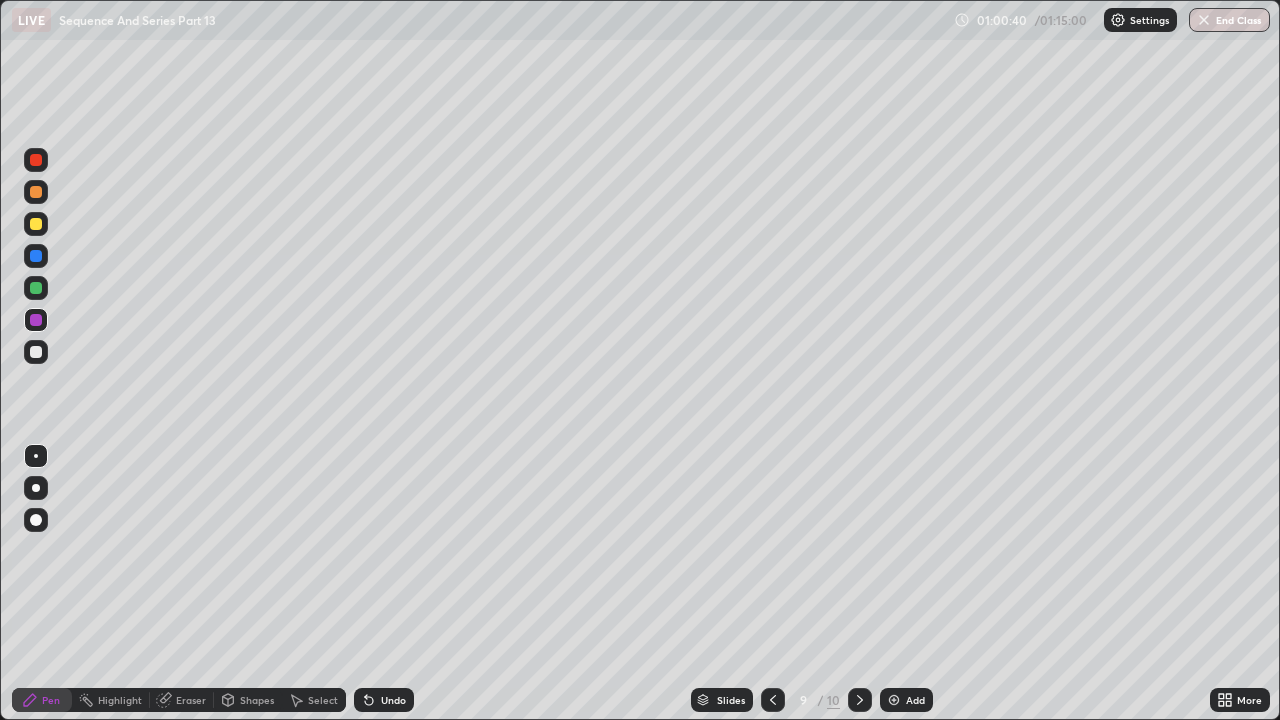 click 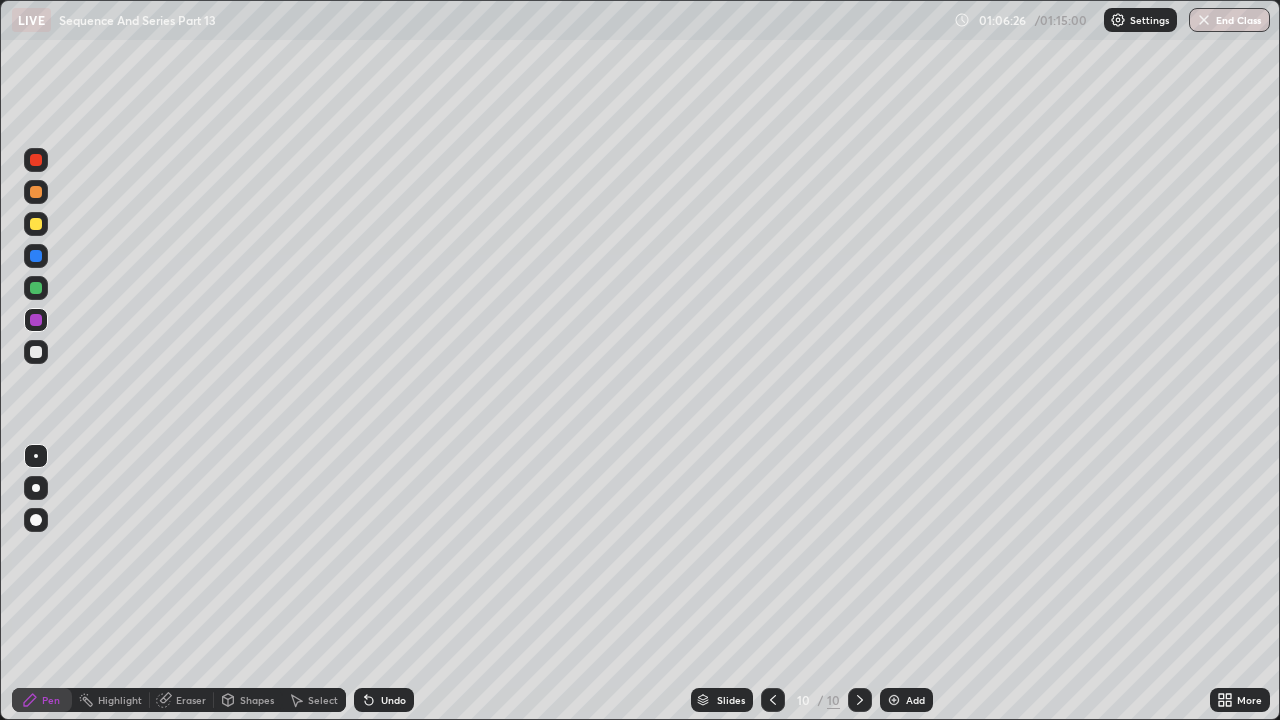 click 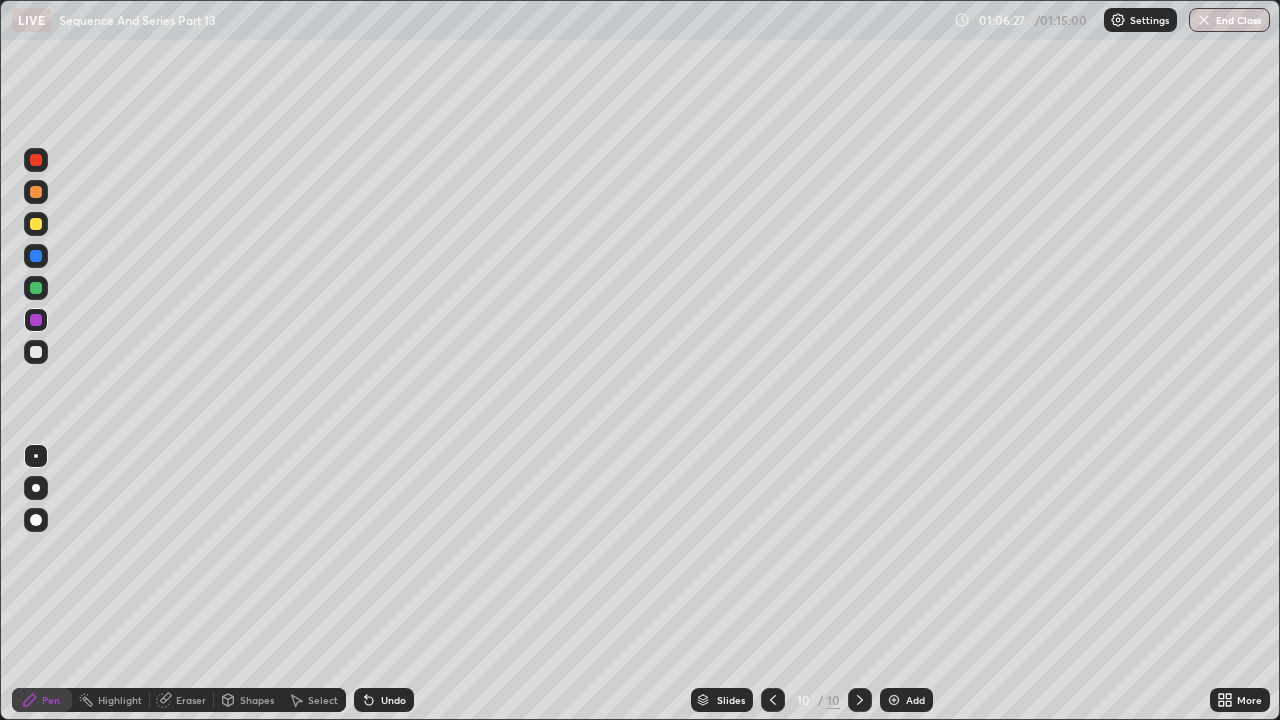 click at bounding box center [894, 700] 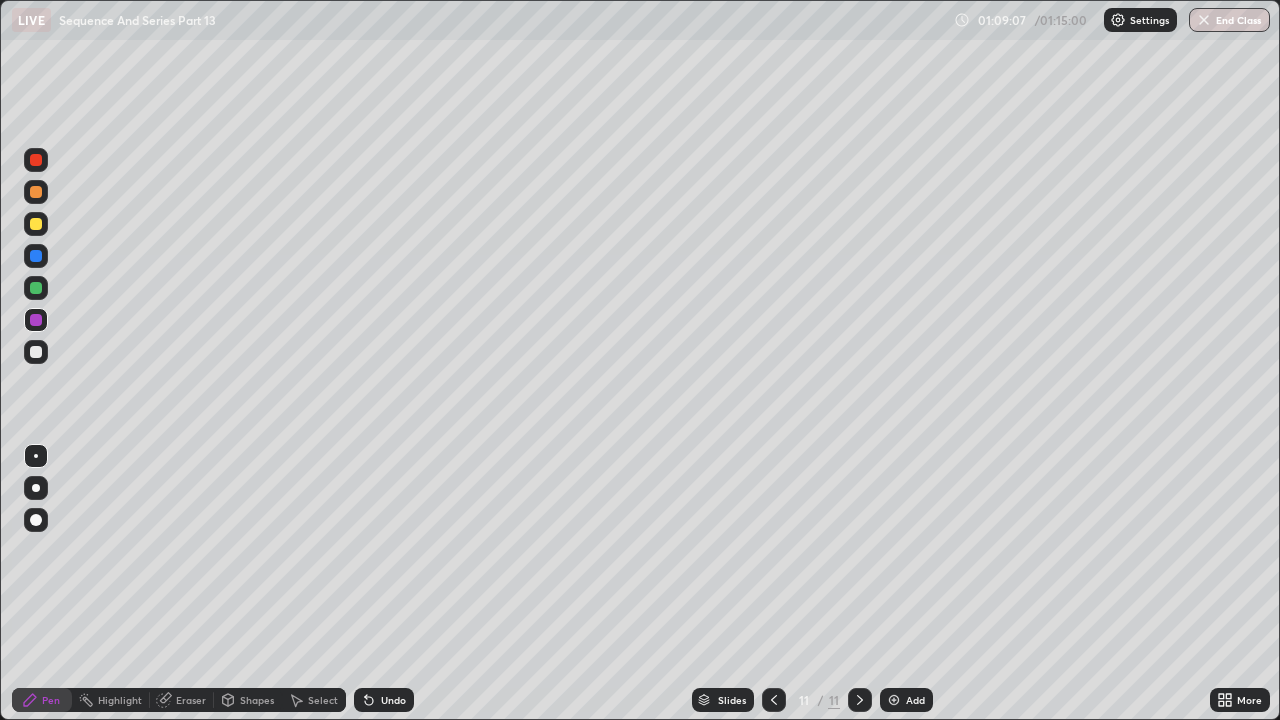 click 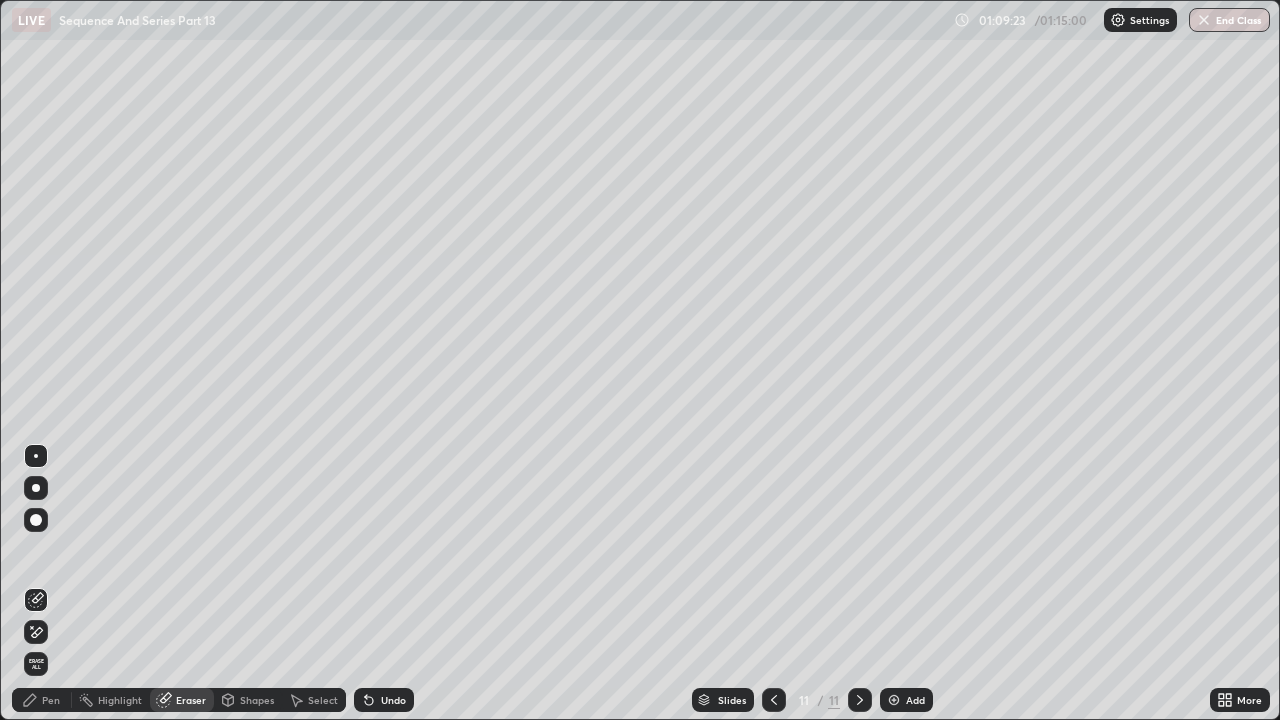 click on "Pen" at bounding box center [51, 700] 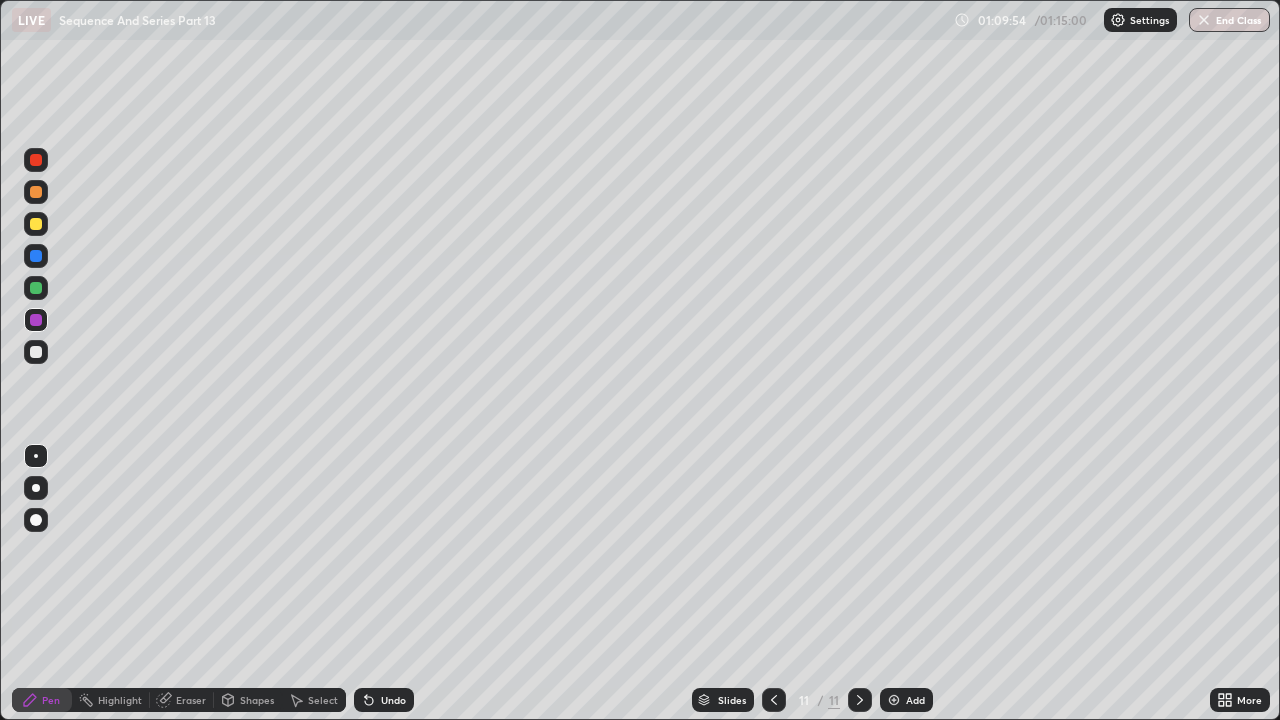click at bounding box center (36, 288) 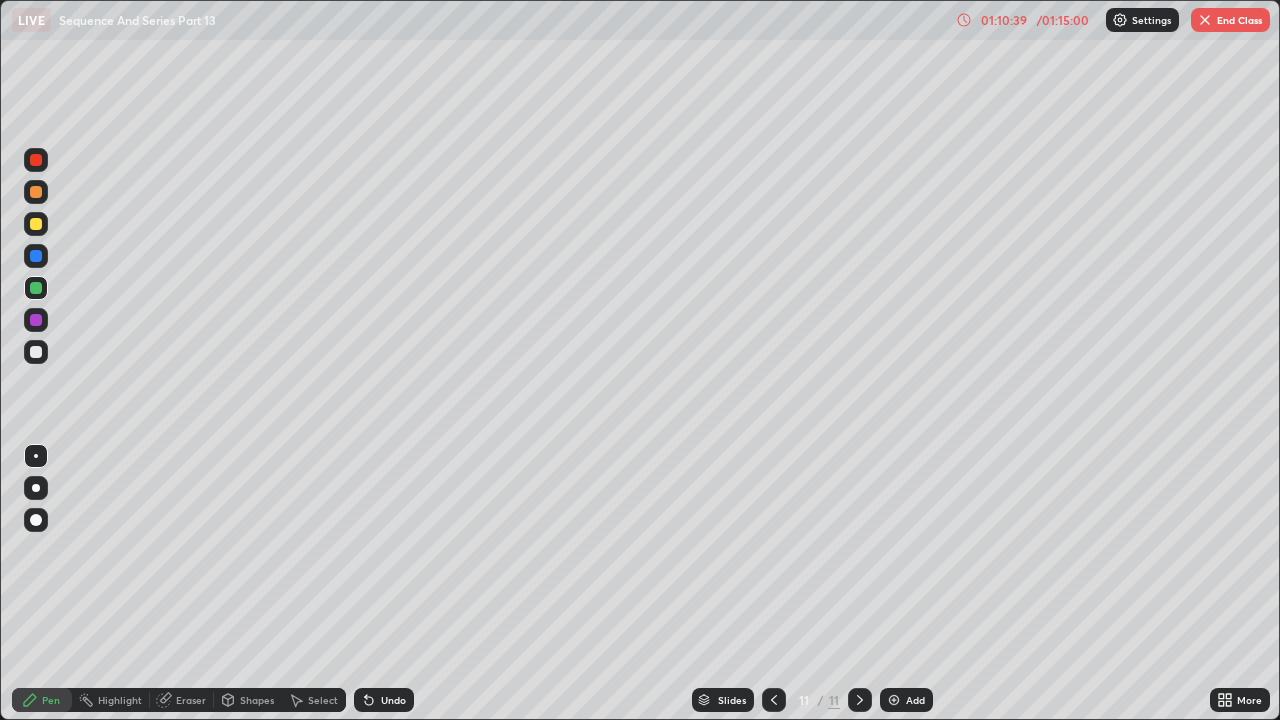 click at bounding box center (1205, 20) 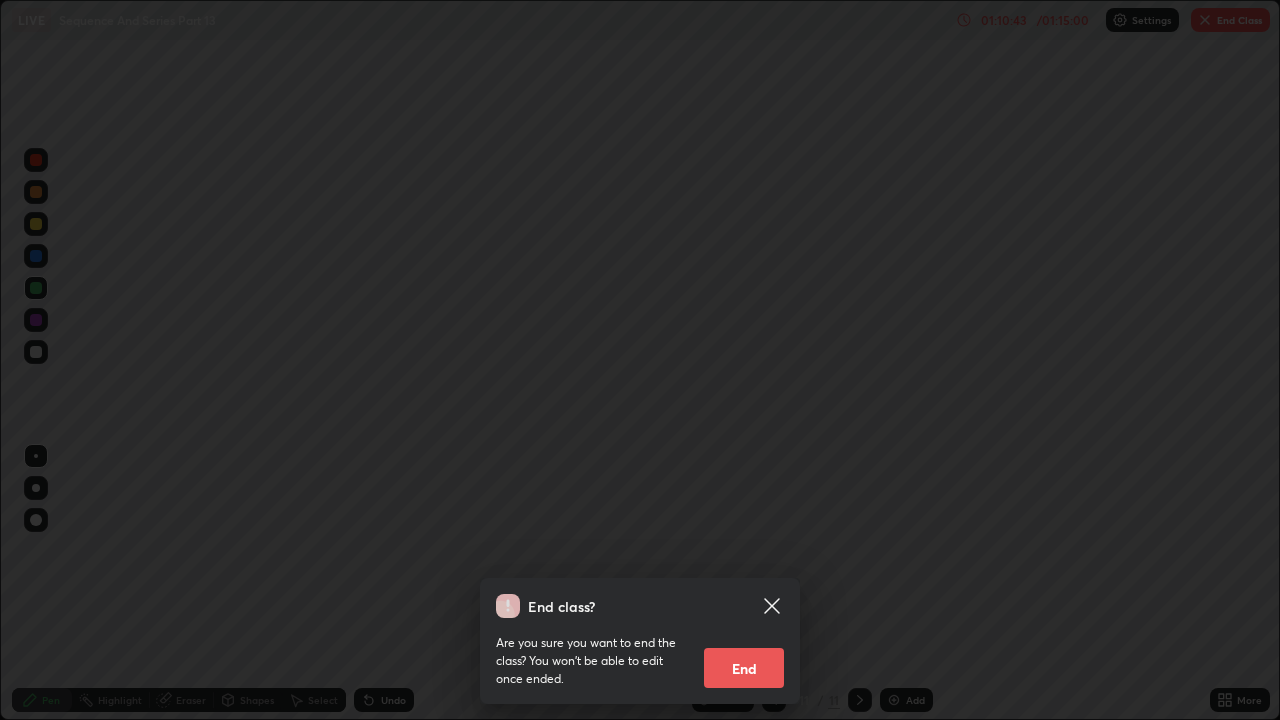 click on "End" at bounding box center (744, 668) 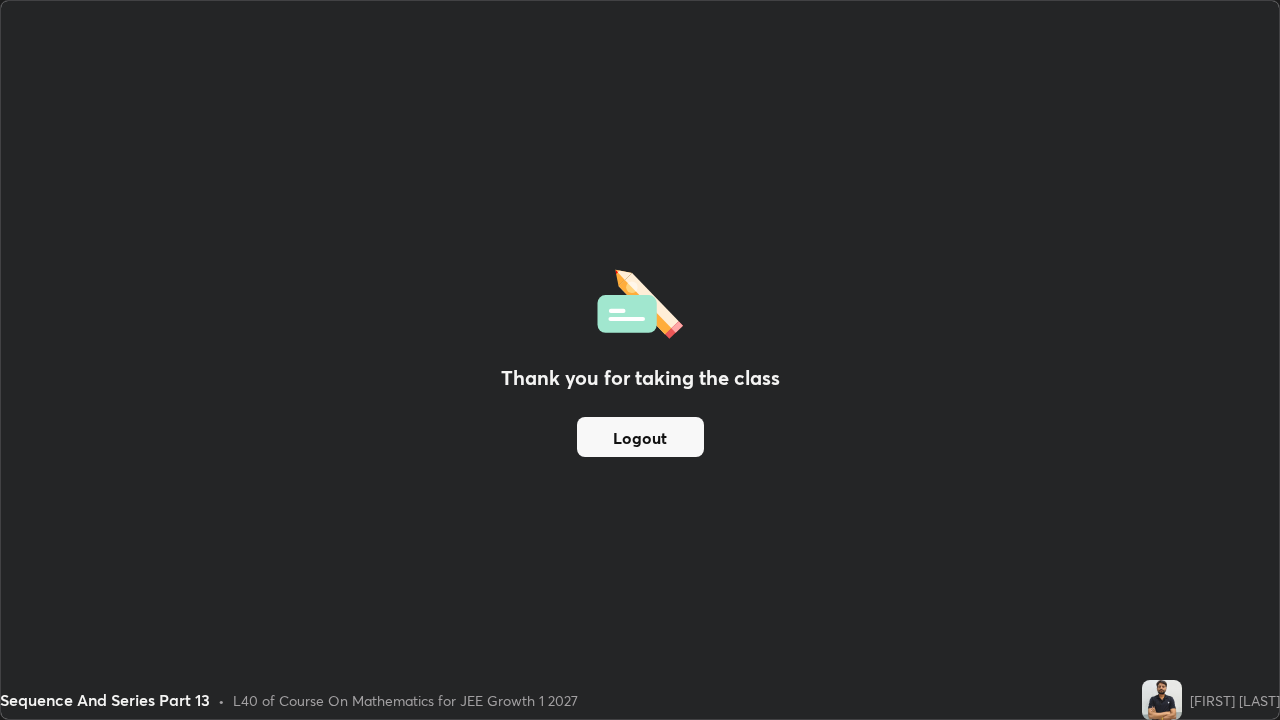 click on "Logout" at bounding box center [640, 437] 